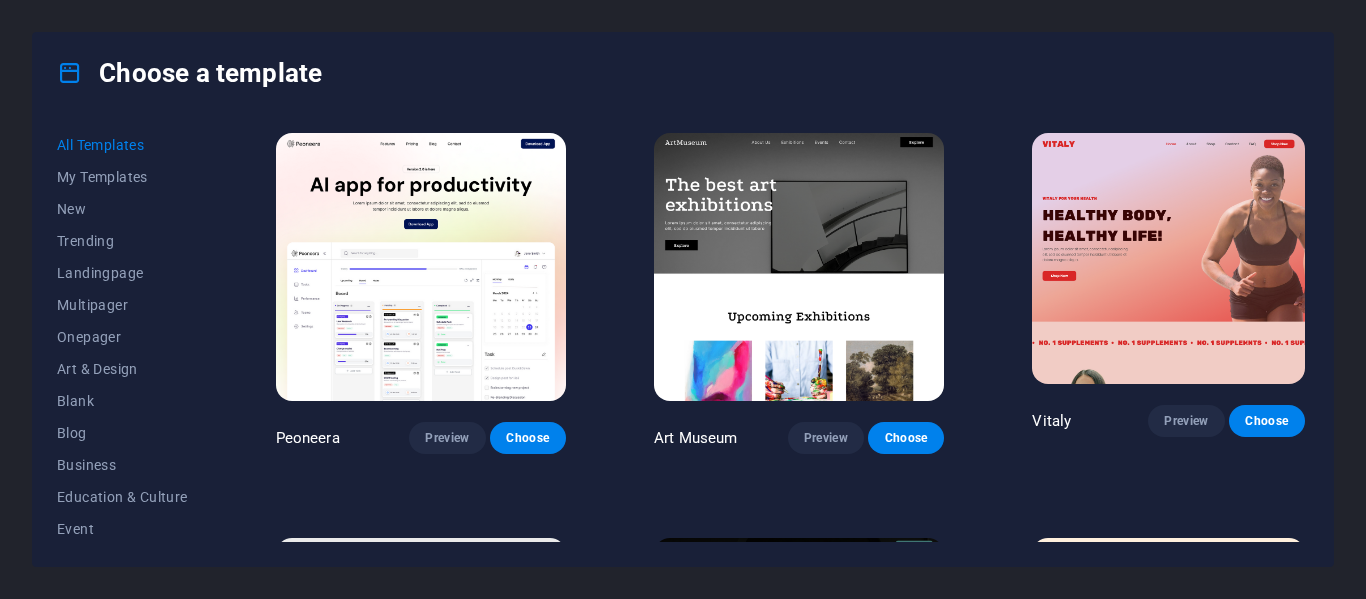 scroll, scrollTop: 0, scrollLeft: 0, axis: both 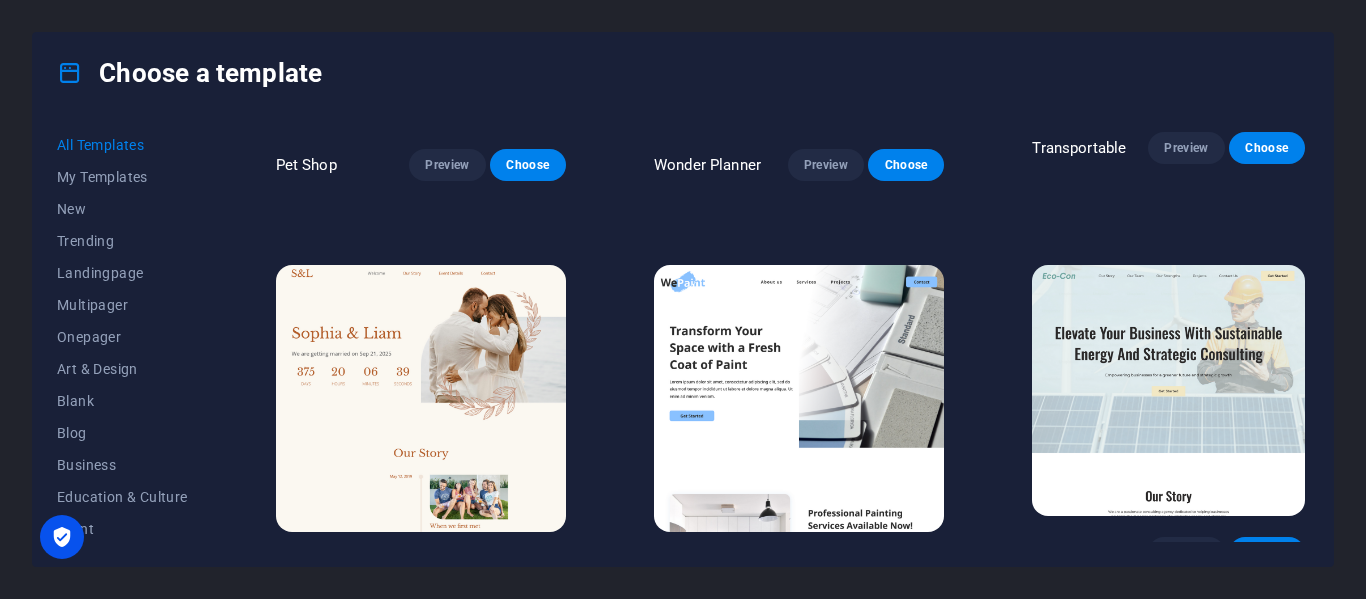 click on "Choose a template All Templates My Templates New Trending Landingpage Multipager Onepager Art & Design Blank Blog Business Education & Culture Event Gastronomy Health IT & Media Legal & Finance Non-Profit Performance Portfolio Services Shop Sports & Beauty Trades Travel Wireframe Peoneera Preview Choose Art Museum Preview Choose Vitaly Preview Choose Pottery Passions Preview Choose Home Decor Preview Choose Toyland Preview Choose Pet Shop Preview Choose Wonder Planner Preview Choose Transportable Preview Choose S&L Preview Choose WePaint Preview Choose Eco-Con Preview Choose MeetUp Preview Choose Help & Care Preview Choose Podcaster Preview Choose Academix Preview Choose BIG Barber Shop Preview Choose Health & Food Preview Choose UrbanNest Interiors Preview Choose Green Change Preview Choose The Beauty Temple Preview Choose WeTrain Preview Choose Cleaner Preview Choose Johanna James Preview Choose Delicioso Preview Choose Dream Garden Preview Choose LumeDeAqua Preview Choose Pets Care Preview Choose SafeSpace" at bounding box center (683, 299) 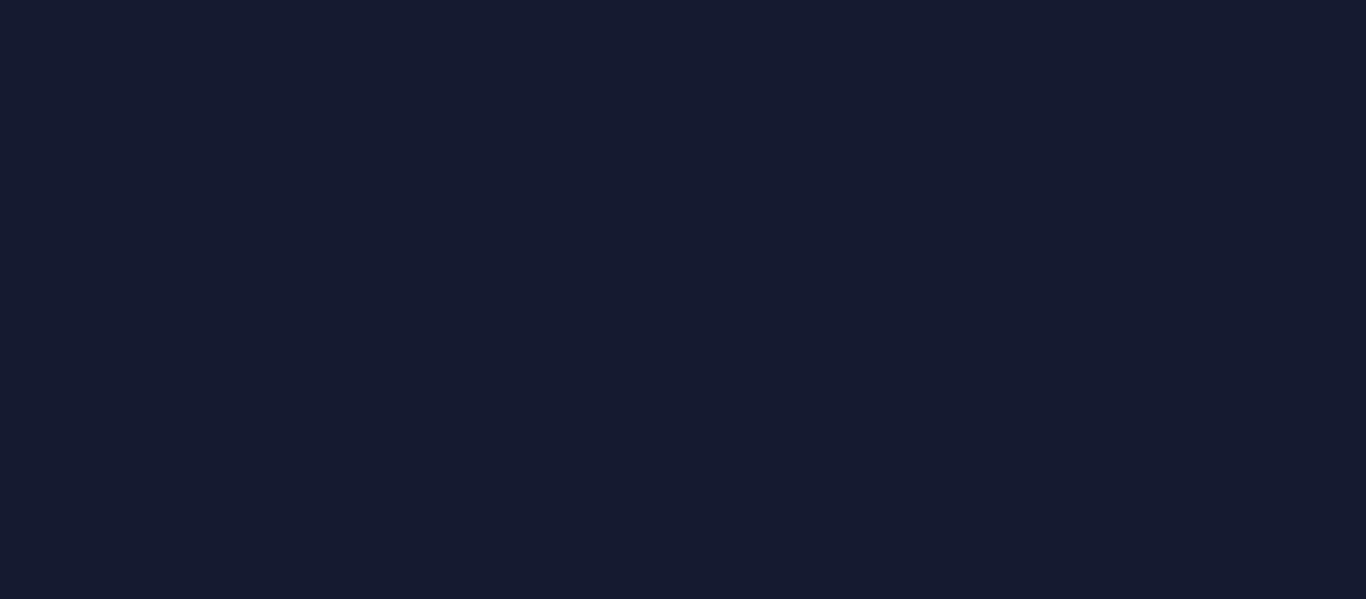 scroll, scrollTop: 0, scrollLeft: 0, axis: both 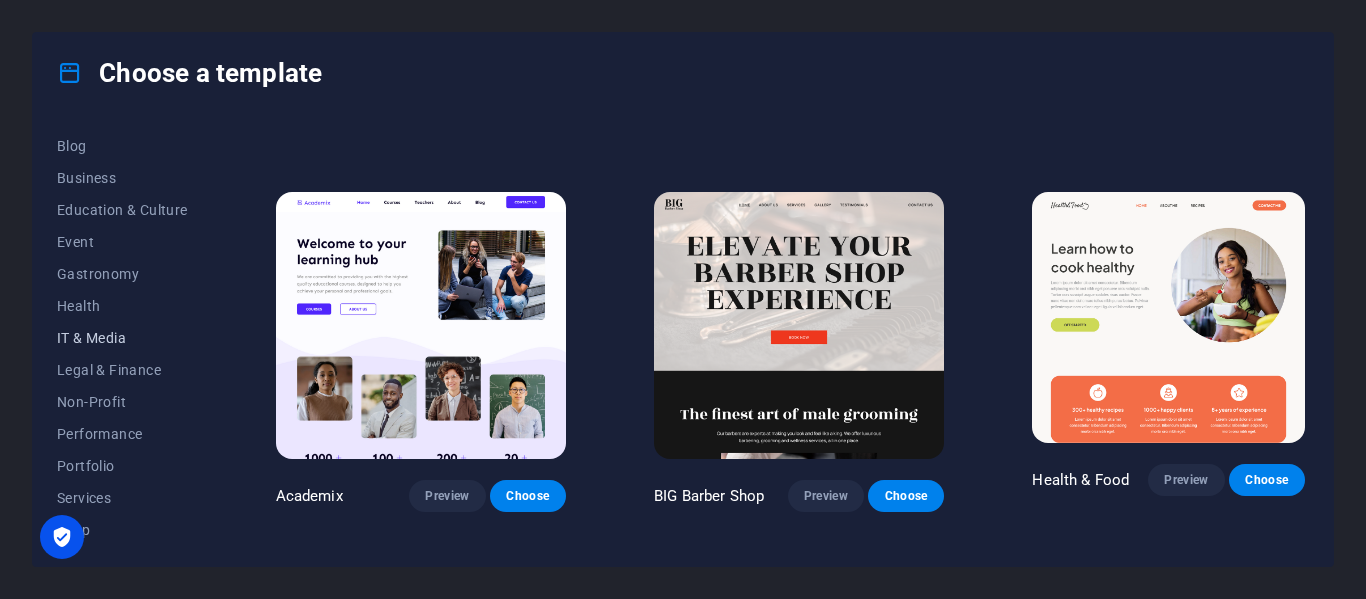 click on "IT & Media" at bounding box center (122, 338) 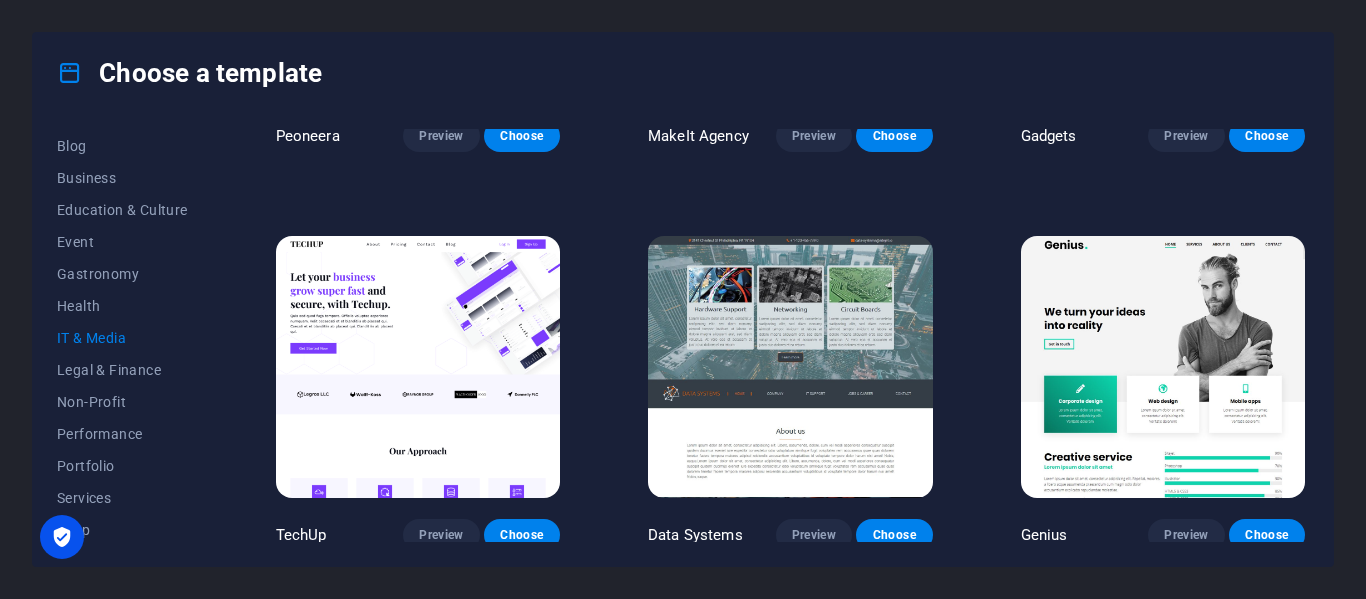 scroll, scrollTop: 446, scrollLeft: 0, axis: vertical 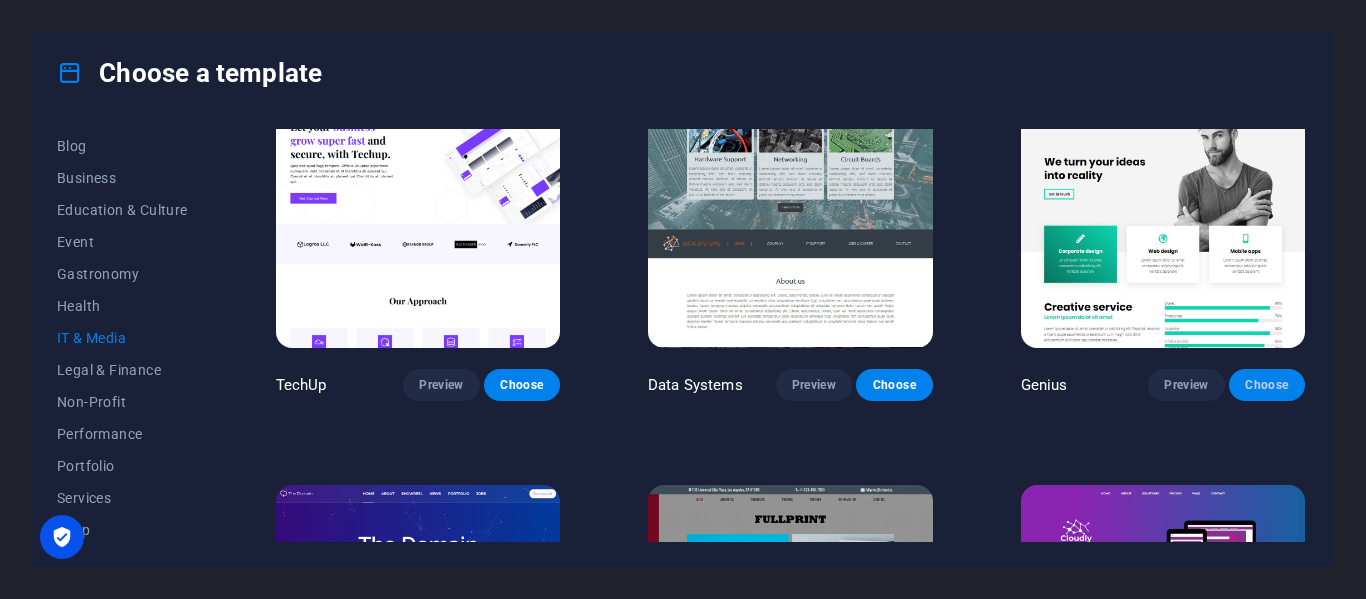 click on "Choose" at bounding box center [1267, 385] 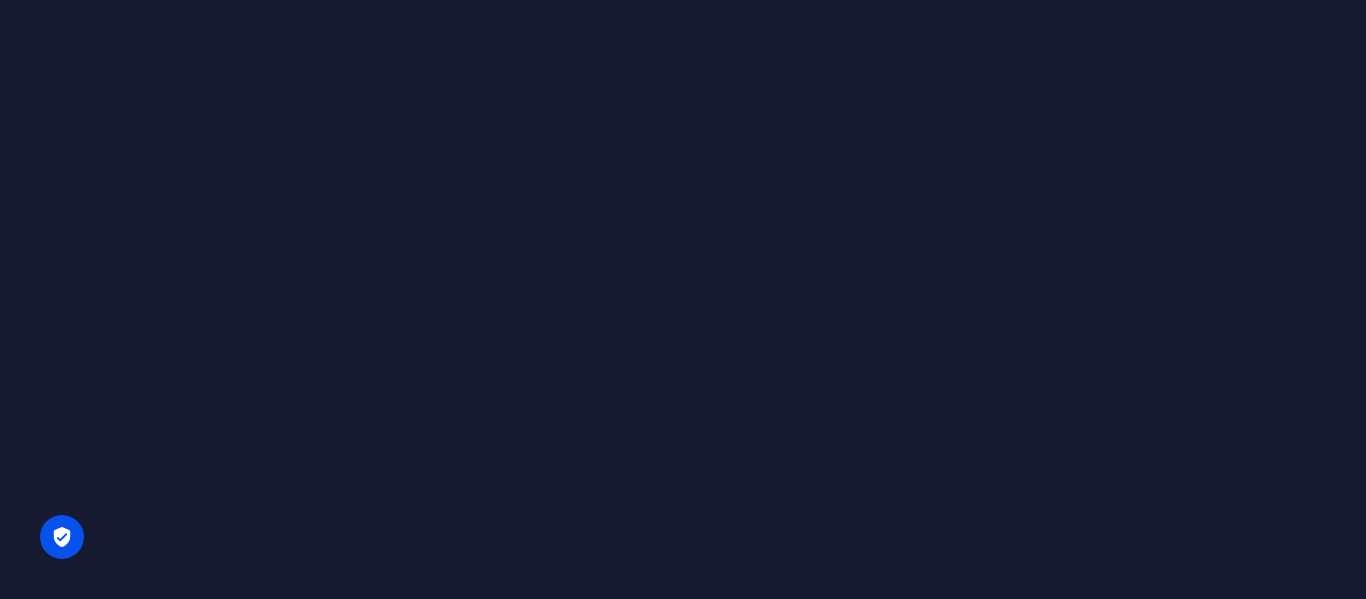scroll, scrollTop: 0, scrollLeft: 0, axis: both 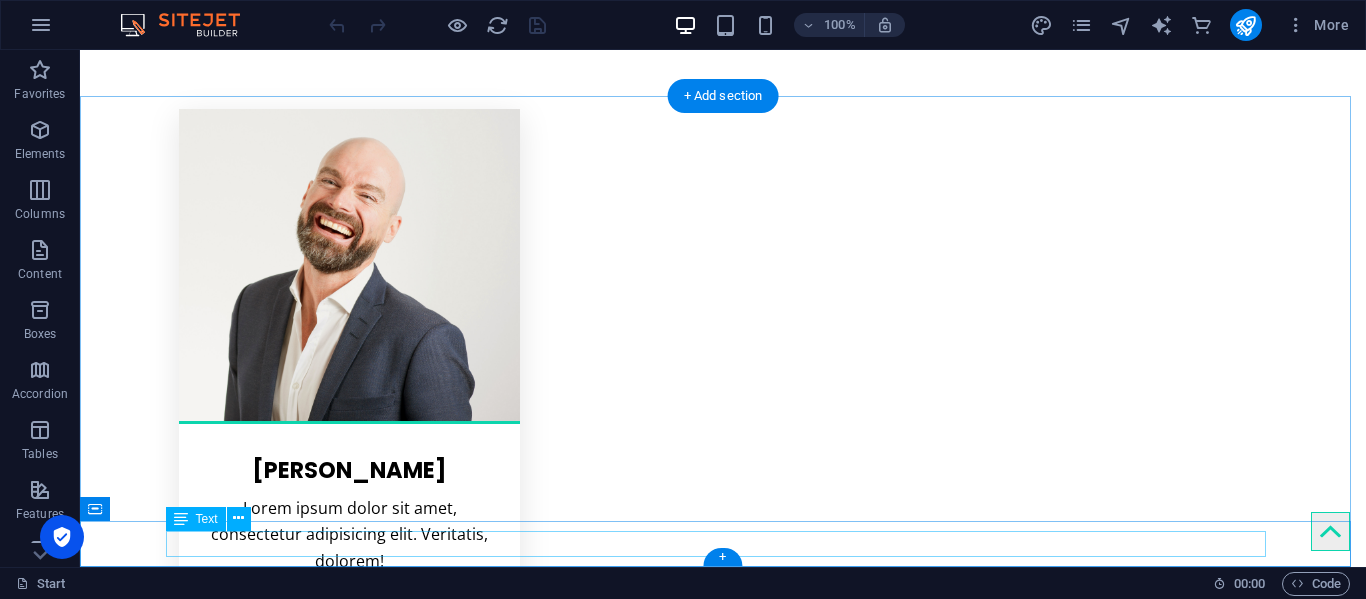 click on "9cb979c6ee619bb89cc2489c52f58a@cpanel.local  |  Legal Notice  |  Privacy Policy" at bounding box center [723, 5599] 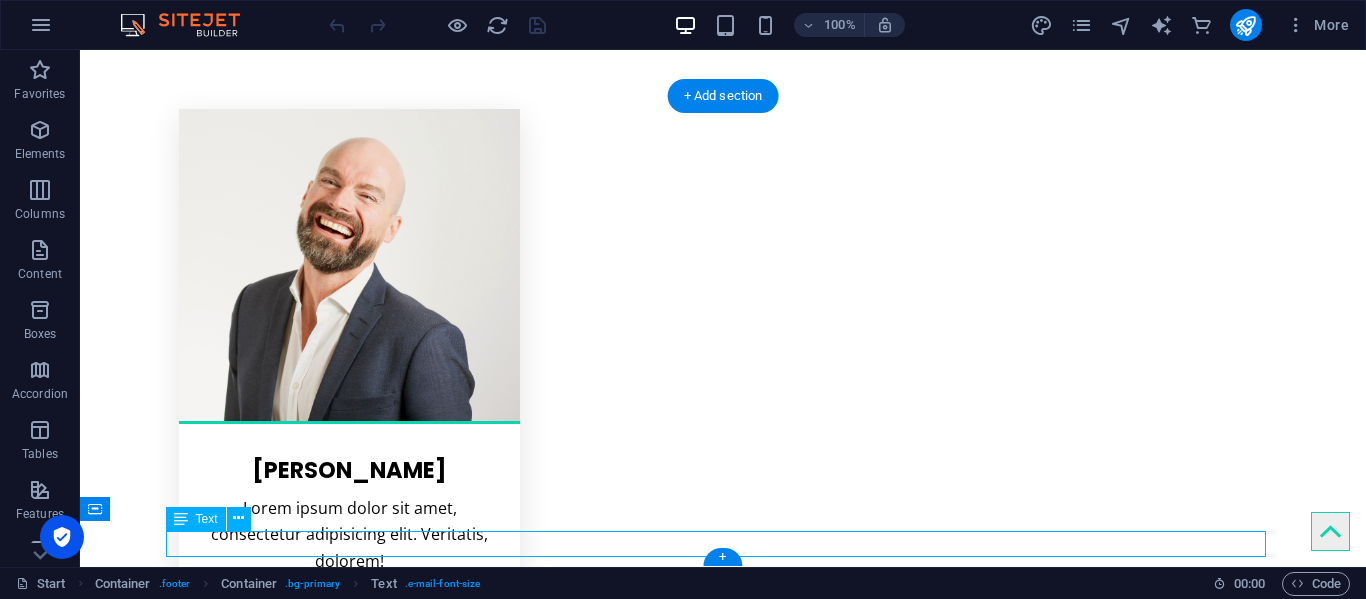 click on "9cb979c6ee619bb89cc2489c52f58a@cpanel.local  |  Legal Notice  |  Privacy Policy" at bounding box center [723, 5599] 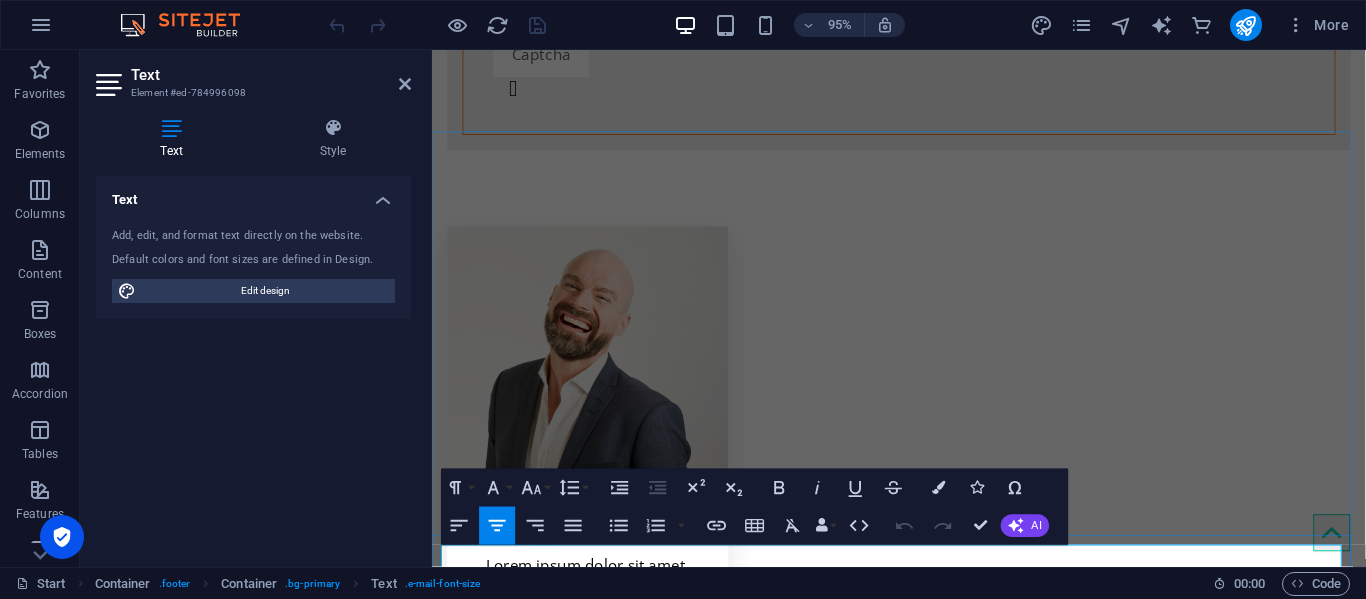 scroll, scrollTop: 4247, scrollLeft: 0, axis: vertical 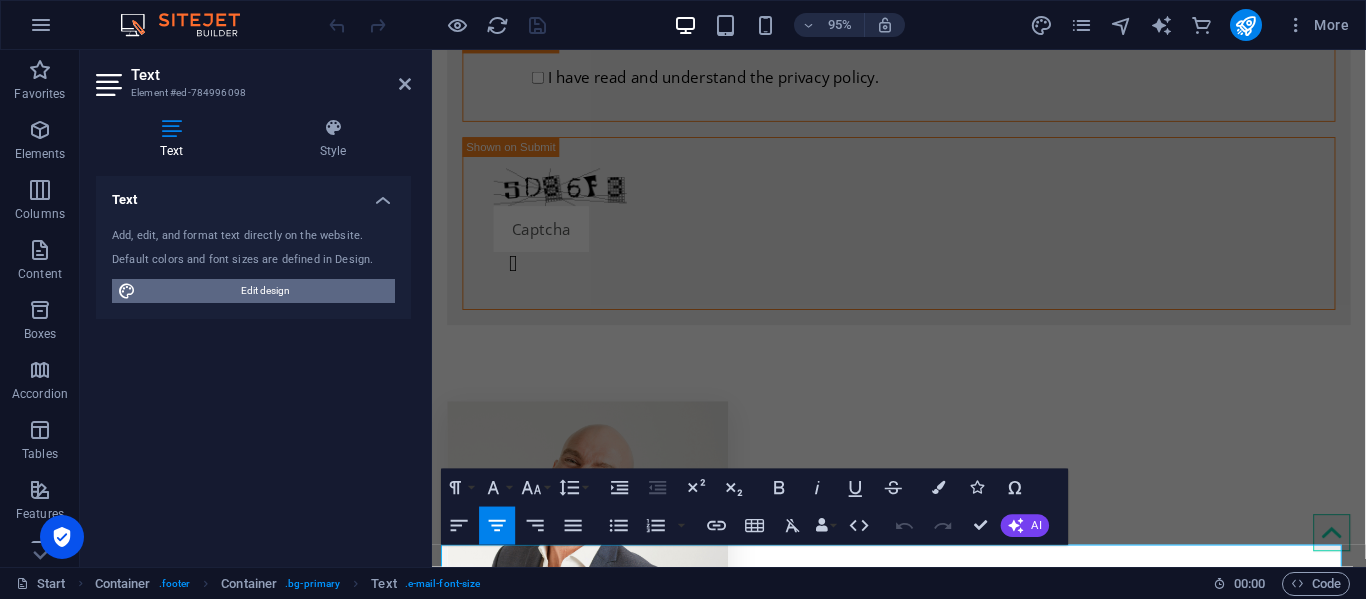 drag, startPoint x: 276, startPoint y: 294, endPoint x: 859, endPoint y: 735, distance: 731.00616 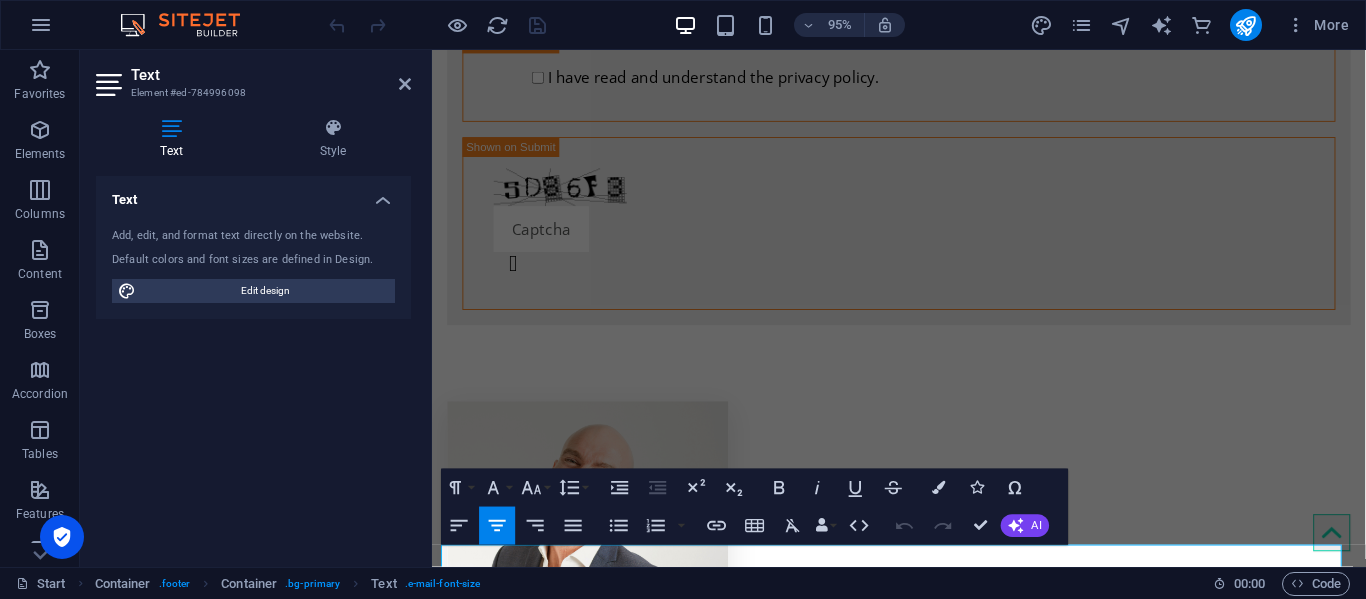 scroll, scrollTop: 3663, scrollLeft: 0, axis: vertical 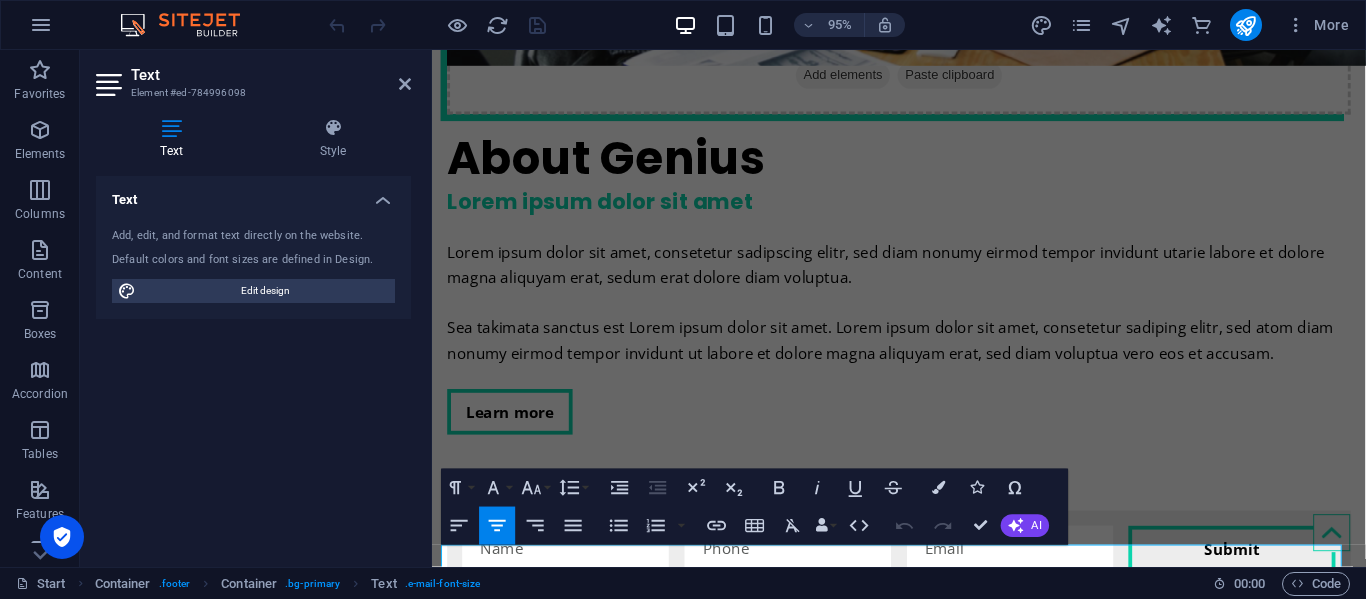 select on "px" 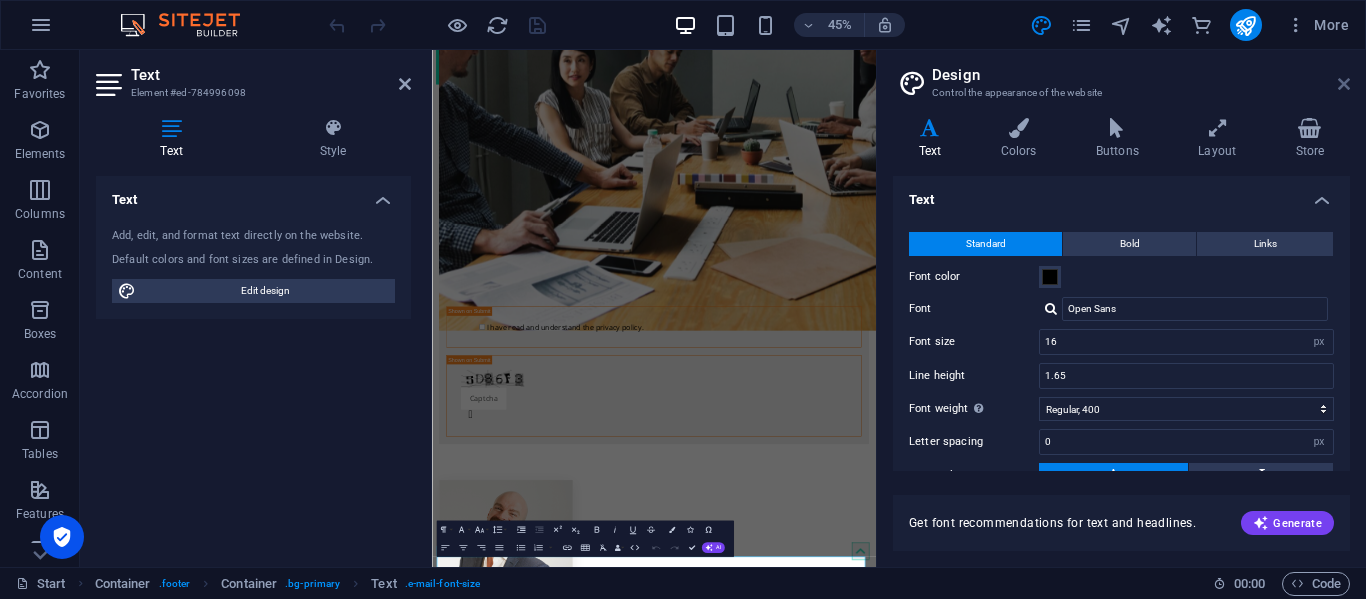 click at bounding box center [1344, 84] 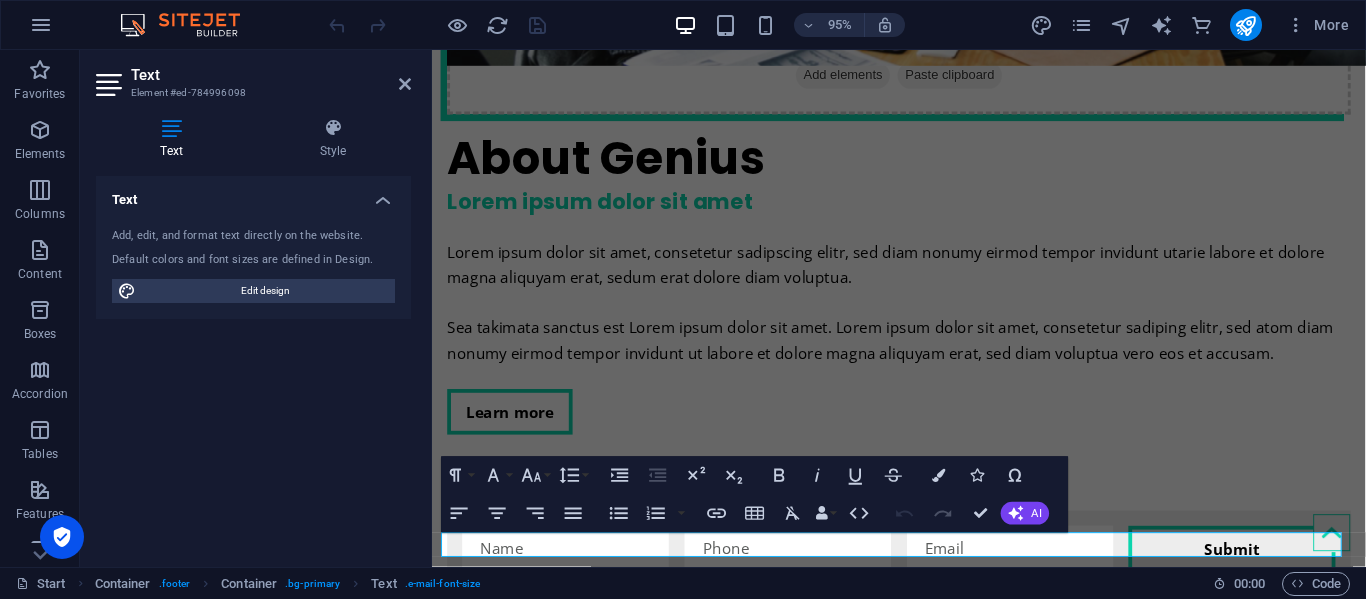 scroll, scrollTop: 4260, scrollLeft: 0, axis: vertical 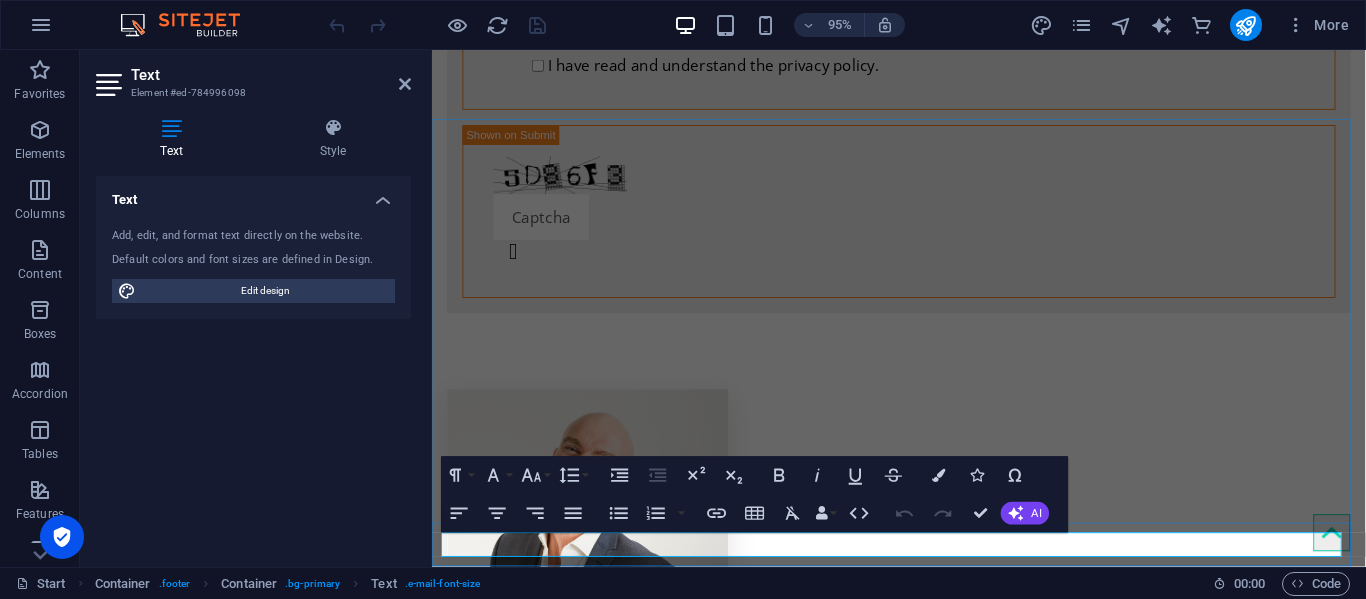 click on "[EMAIL_ADDRESS]" at bounding box center (830, 5559) 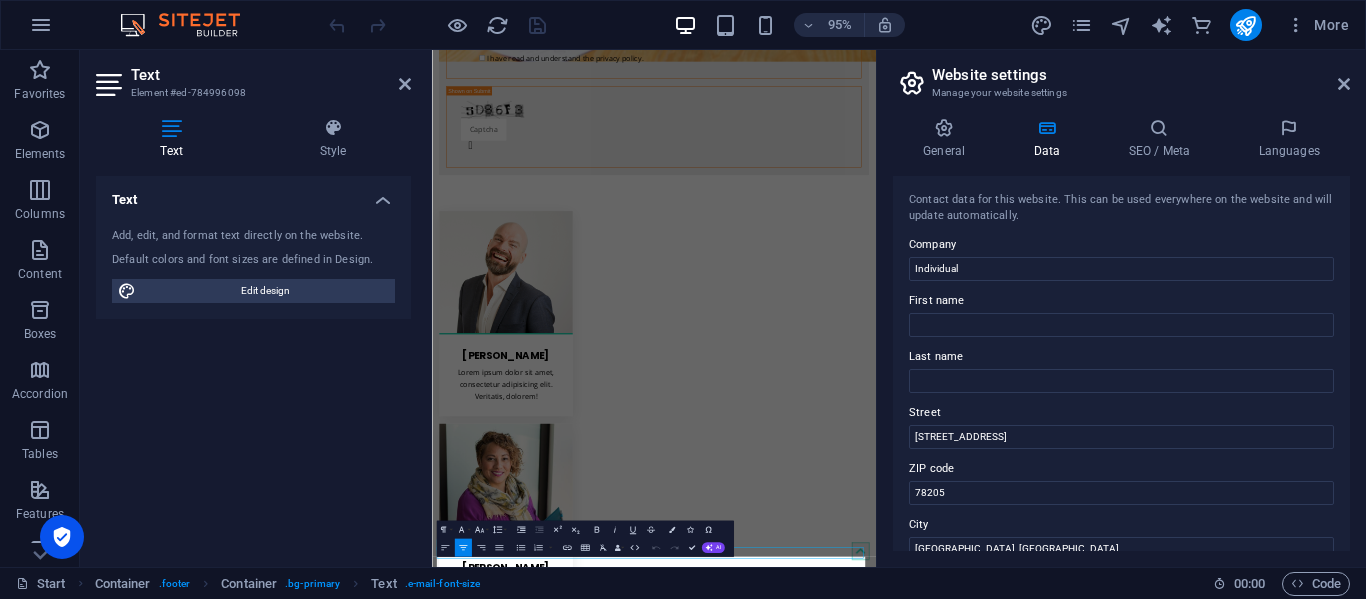 click on "General  Data  SEO / Meta  Languages Website name Individual Logo Drag files here, click to choose files or select files from Files or our free stock photos & videos Select files from the file manager, stock photos, or upload file(s) Upload Favicon Set the favicon of your website here. A favicon is a small icon shown in the browser tab next to your website title. It helps visitors identify your website. Drag files here, click to choose files or select files from Files or our free stock photos & videos Select files from the file manager, stock photos, or upload file(s) Upload Preview Image (Open Graph) This image will be shown when the website is shared on social networks Drag files here, click to choose files or select files from Files or our free stock photos & videos Select files from the file manager, stock photos, or upload file(s) Upload Contact data for this website. This can be used everywhere on the website and will update automatically. Company Individual First name Last name Street 300 Alamo Plaza" at bounding box center [1121, 334] 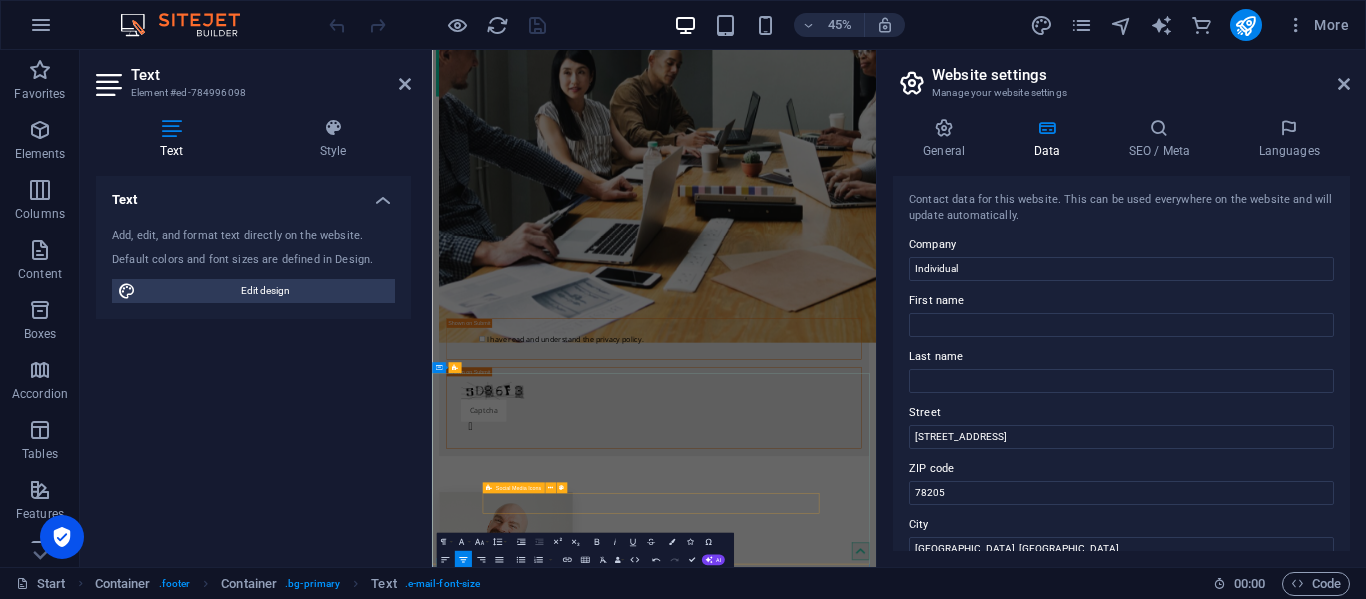 scroll, scrollTop: 3650, scrollLeft: 0, axis: vertical 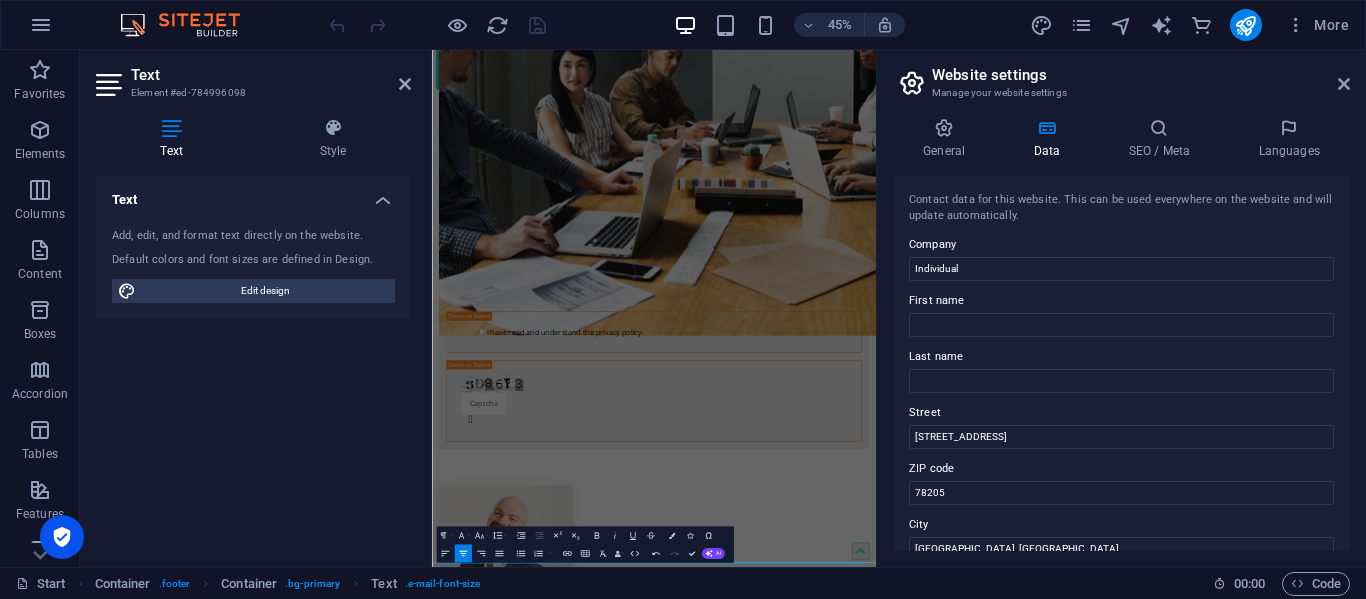 click on "Website settings Manage your website settings  General  Data  SEO / Meta  Languages Website name Individual Logo Drag files here, click to choose files or select files from Files or our free stock photos & videos Select files from the file manager, stock photos, or upload file(s) Upload Favicon Set the favicon of your website here. A favicon is a small icon shown in the browser tab next to your website title. It helps visitors identify your website. Drag files here, click to choose files or select files from Files or our free stock photos & videos Select files from the file manager, stock photos, or upload file(s) Upload Preview Image (Open Graph) This image will be shown when the website is shared on social networks Drag files here, click to choose files or select files from Files or our free stock photos & videos Select files from the file manager, stock photos, or upload file(s) Upload Contact data for this website. This can be used everywhere on the website and will update automatically. Company Last name" at bounding box center [1121, 308] 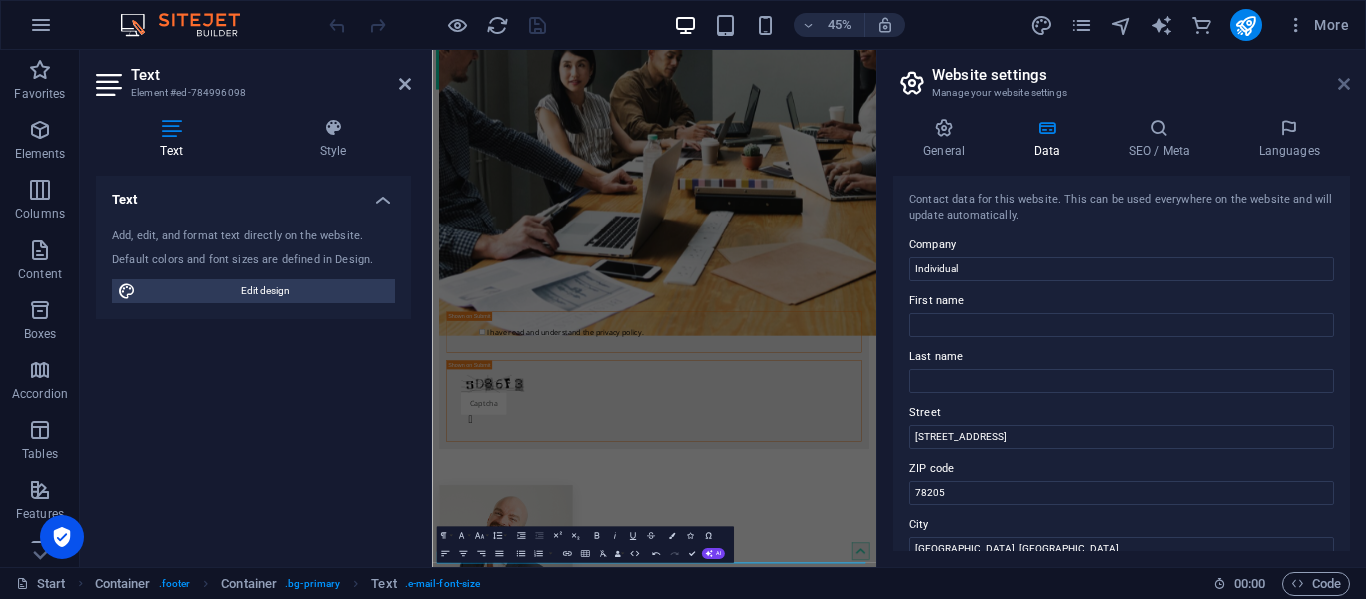 click at bounding box center (1344, 84) 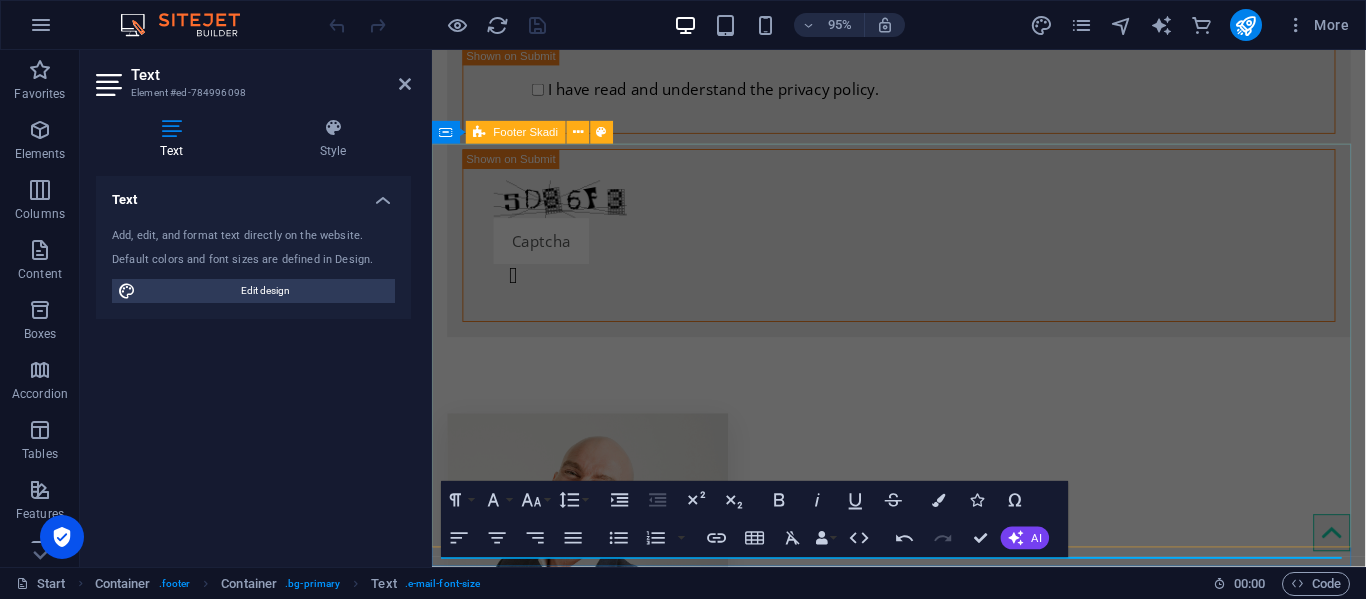 click at bounding box center (923, 5268) 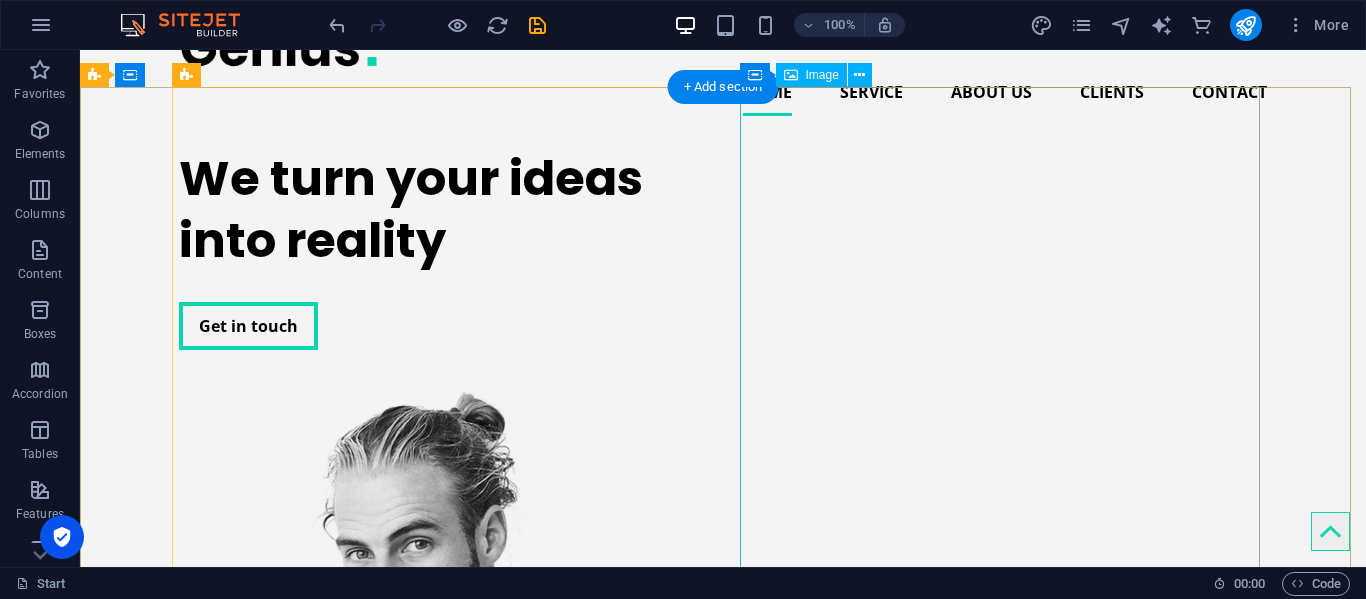 scroll, scrollTop: 0, scrollLeft: 0, axis: both 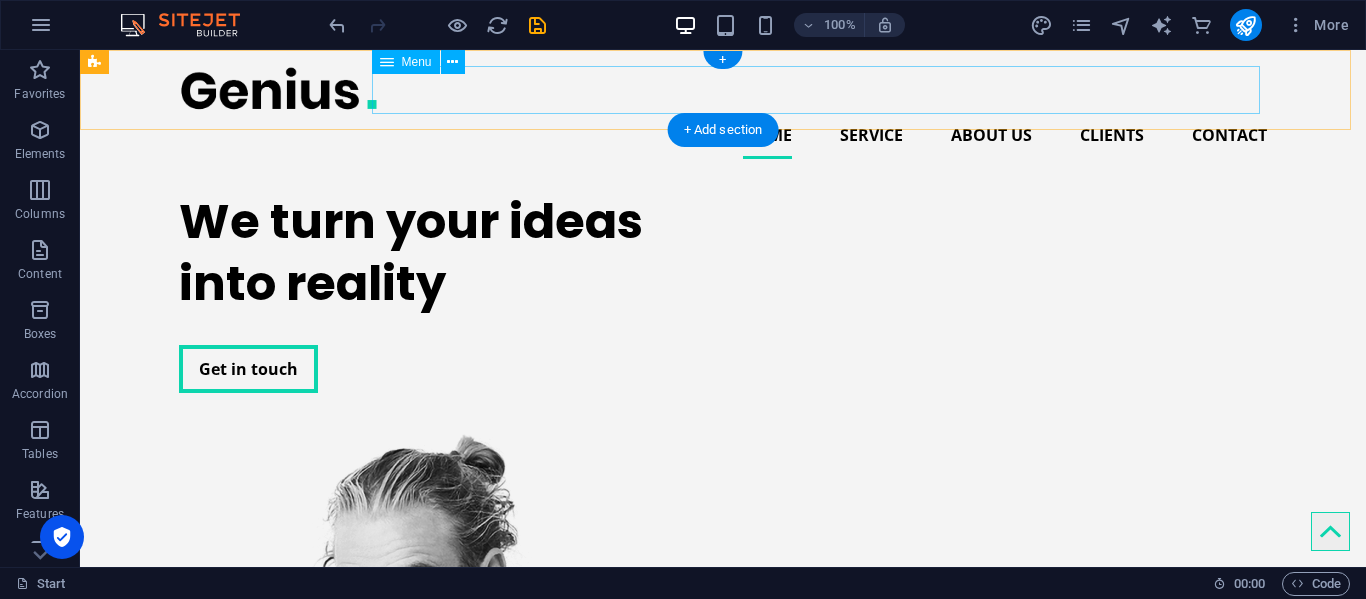 click on "Home Service About us Clients Contact" at bounding box center [723, 135] 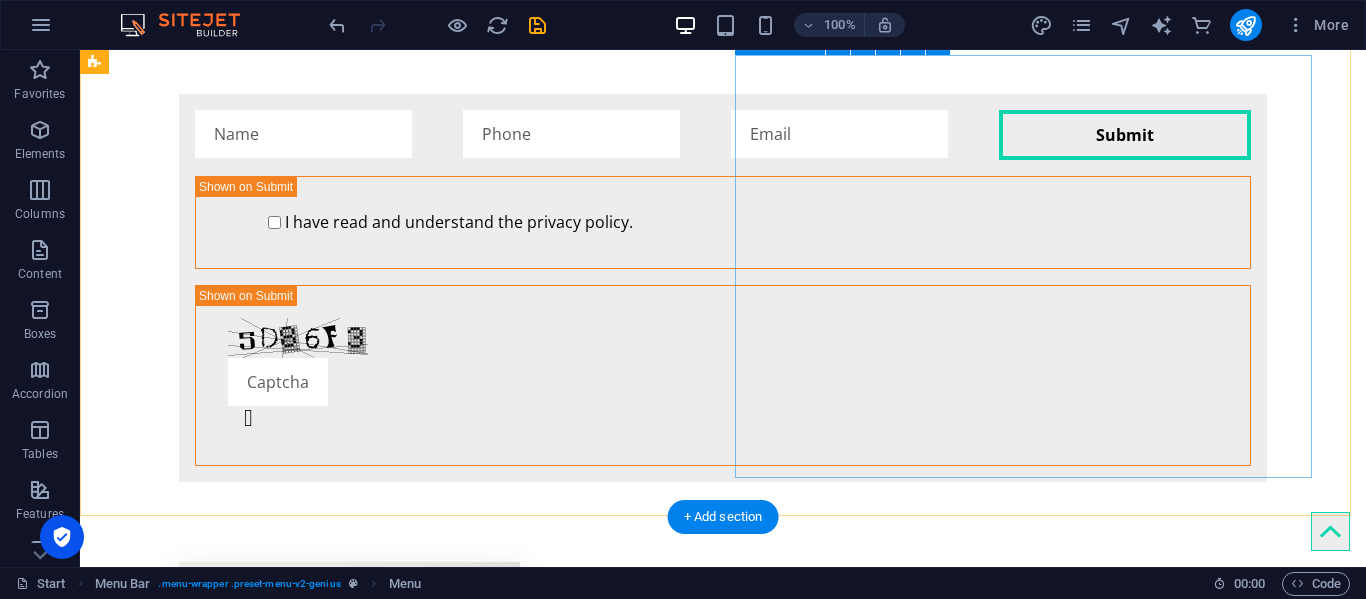 scroll, scrollTop: 4405, scrollLeft: 0, axis: vertical 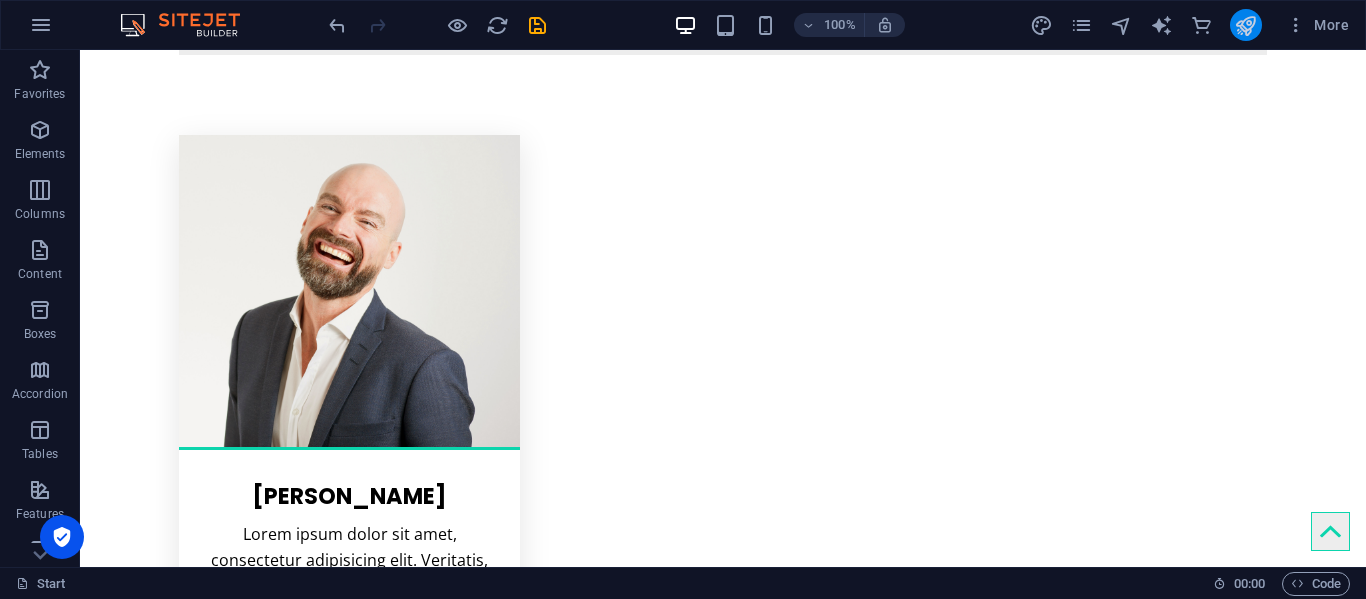 click at bounding box center (1246, 25) 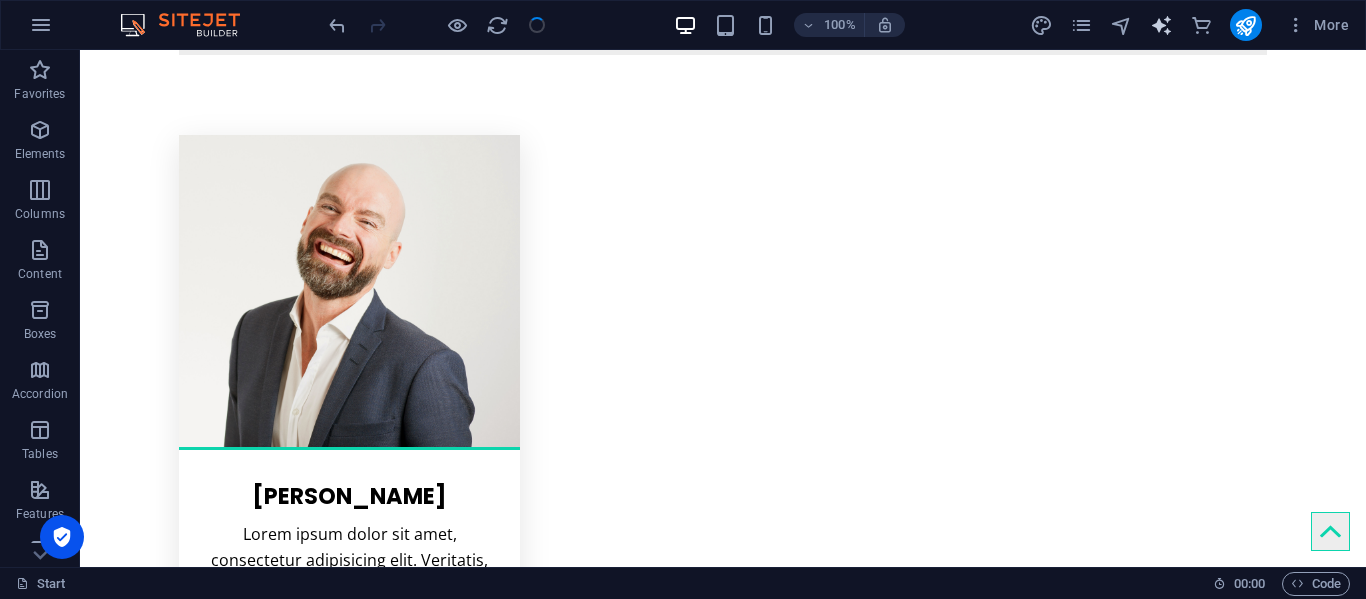 drag, startPoint x: 1250, startPoint y: 9, endPoint x: 1151, endPoint y: 20, distance: 99.60924 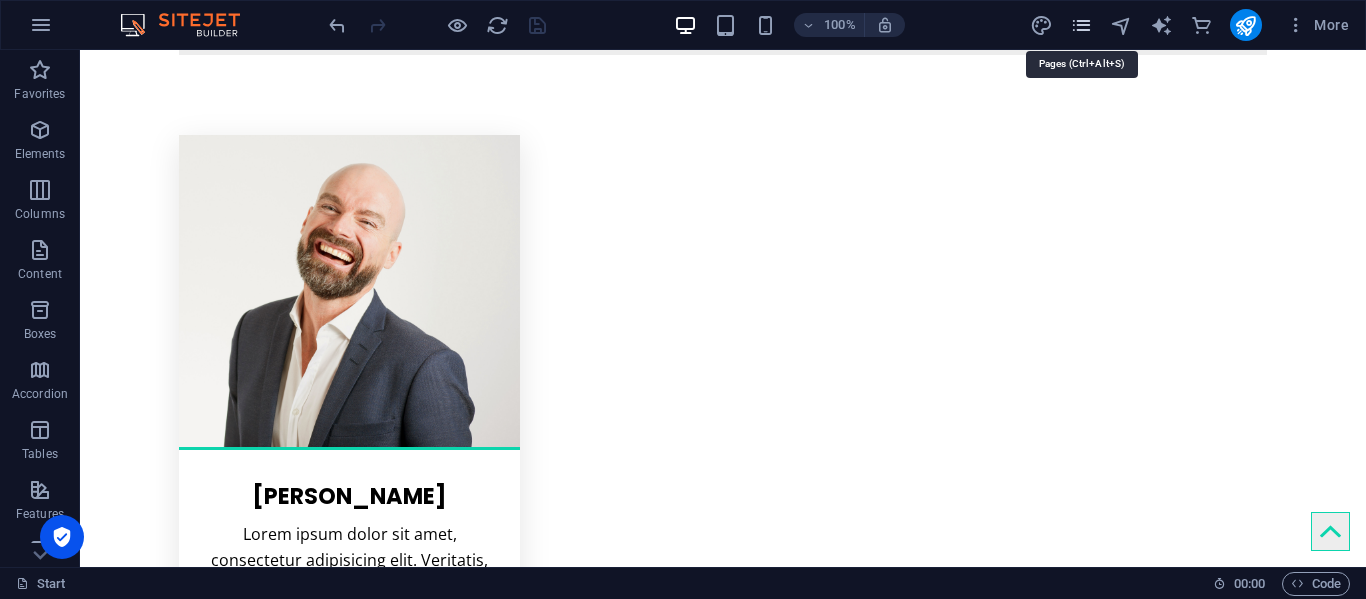 click at bounding box center [1081, 25] 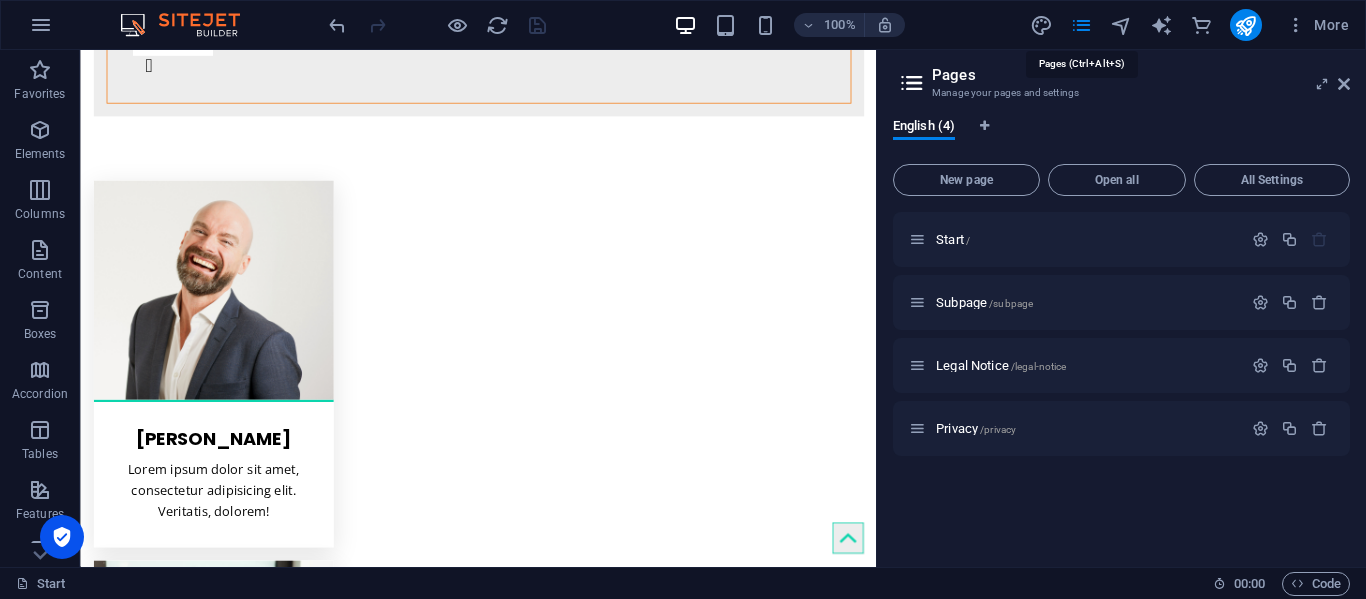 scroll, scrollTop: 4154, scrollLeft: 0, axis: vertical 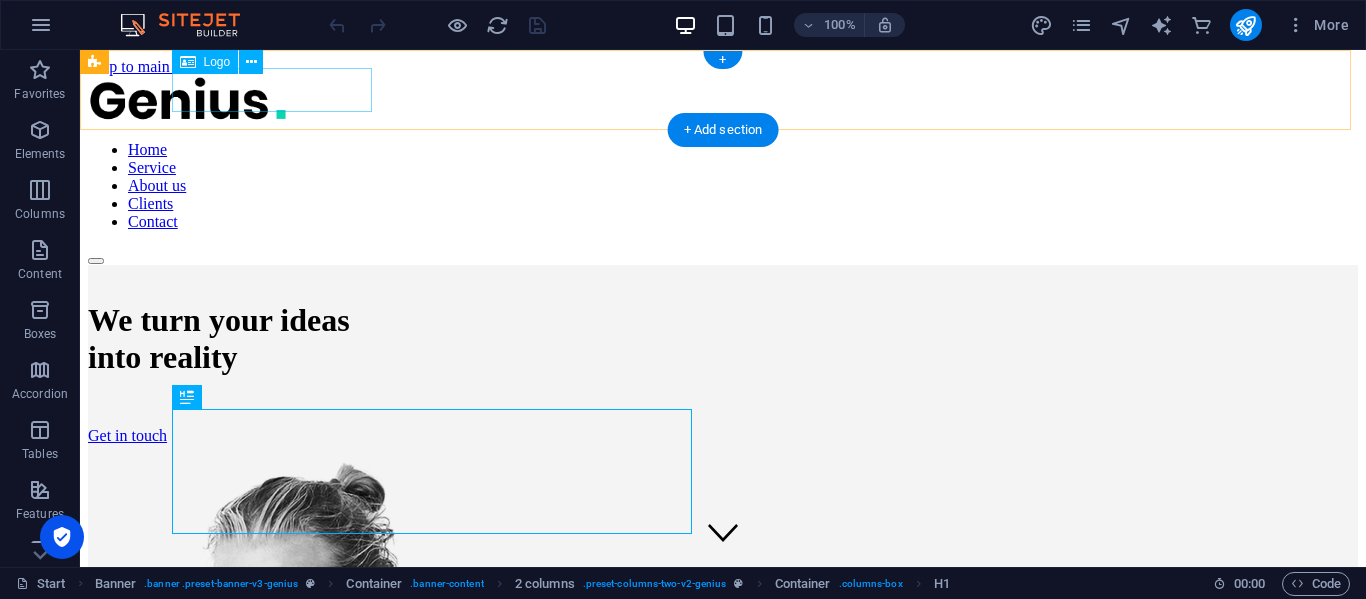 click at bounding box center [723, 100] 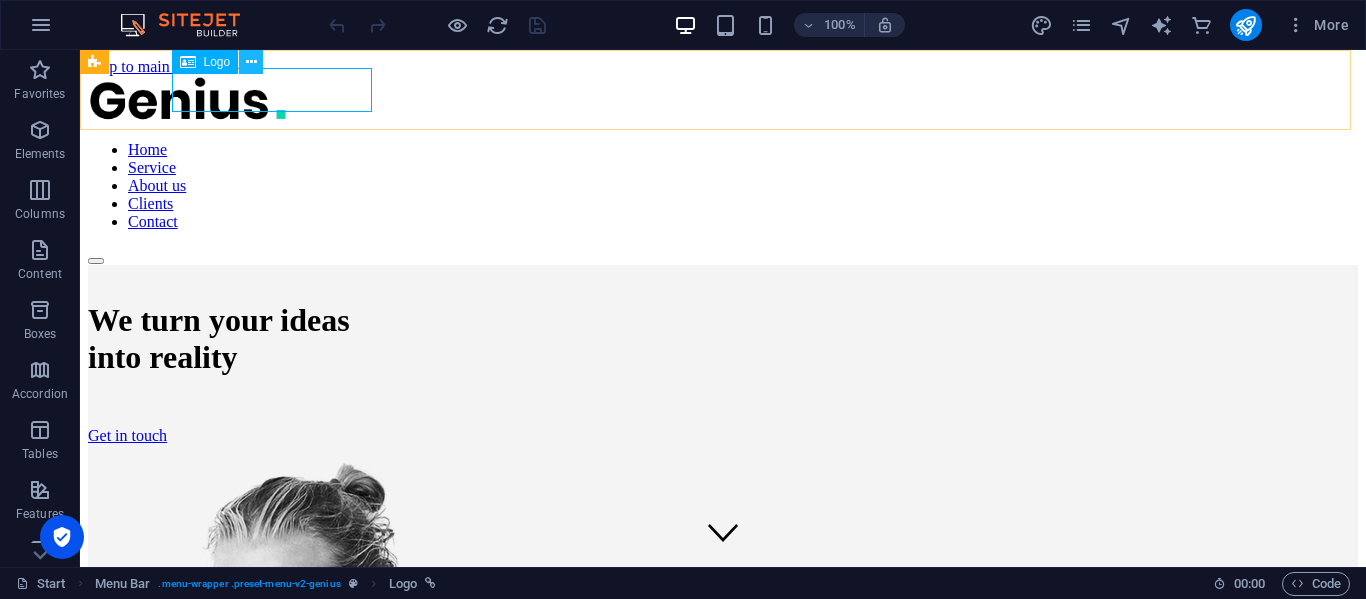 click at bounding box center (251, 62) 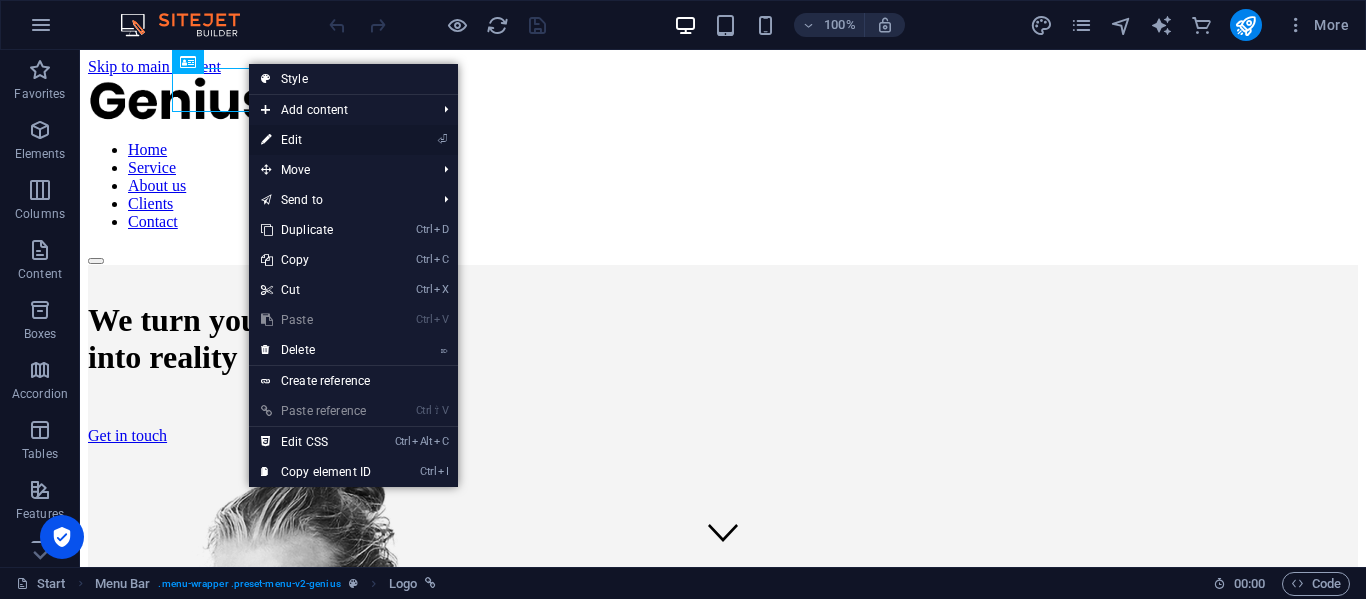 click on "⏎  Edit" at bounding box center [316, 140] 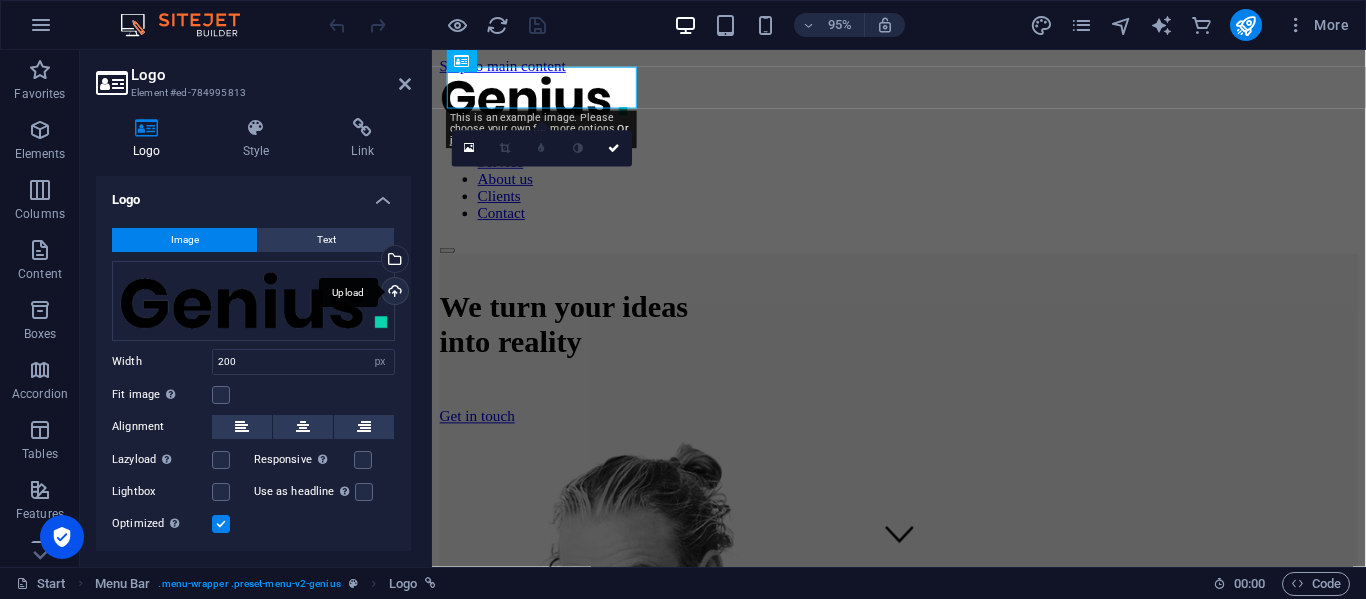 click on "Upload" at bounding box center [393, 293] 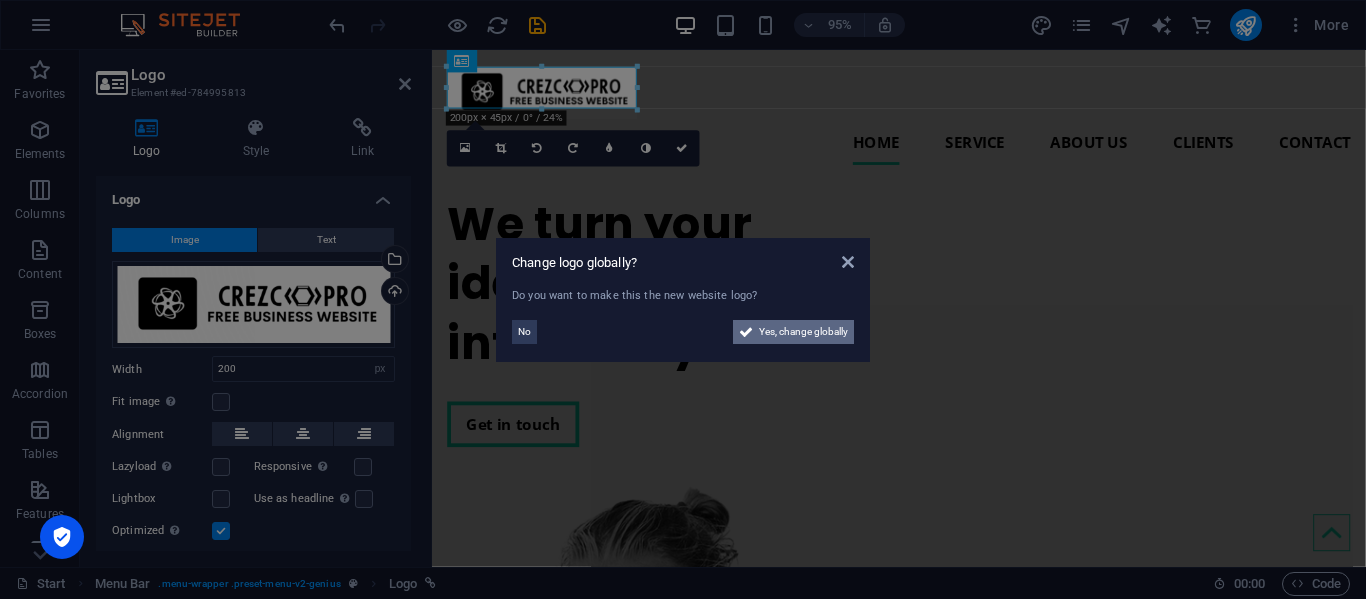 click on "Yes, change globally" at bounding box center (803, 332) 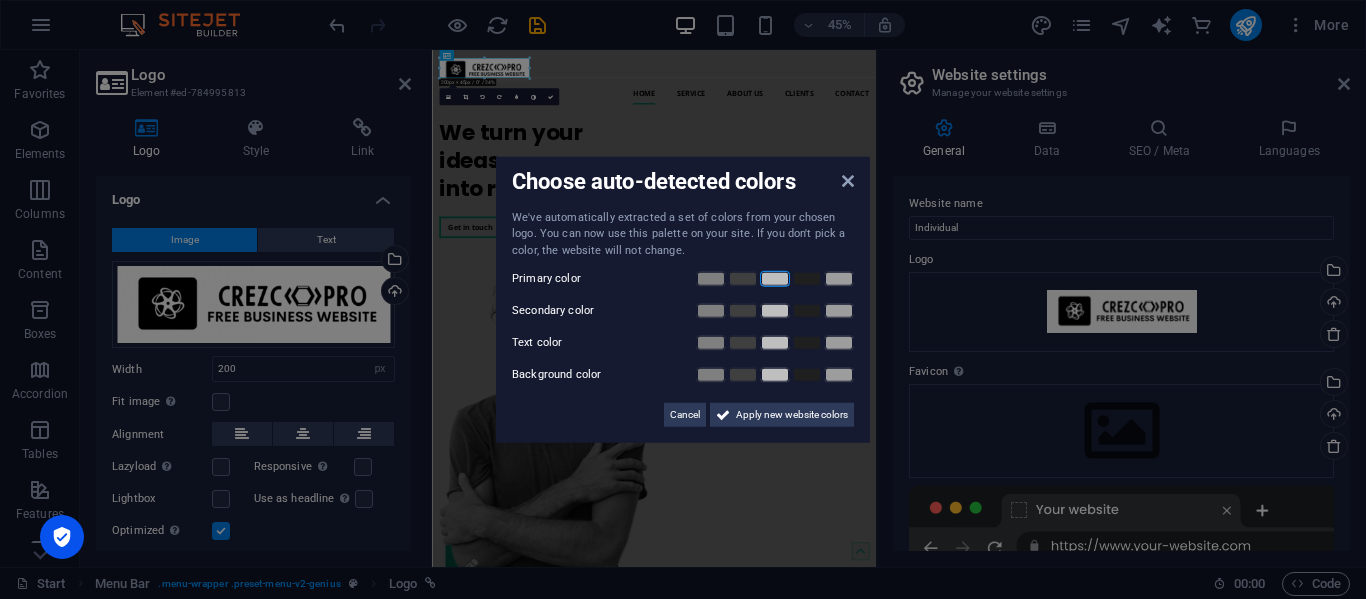 click at bounding box center (775, 279) 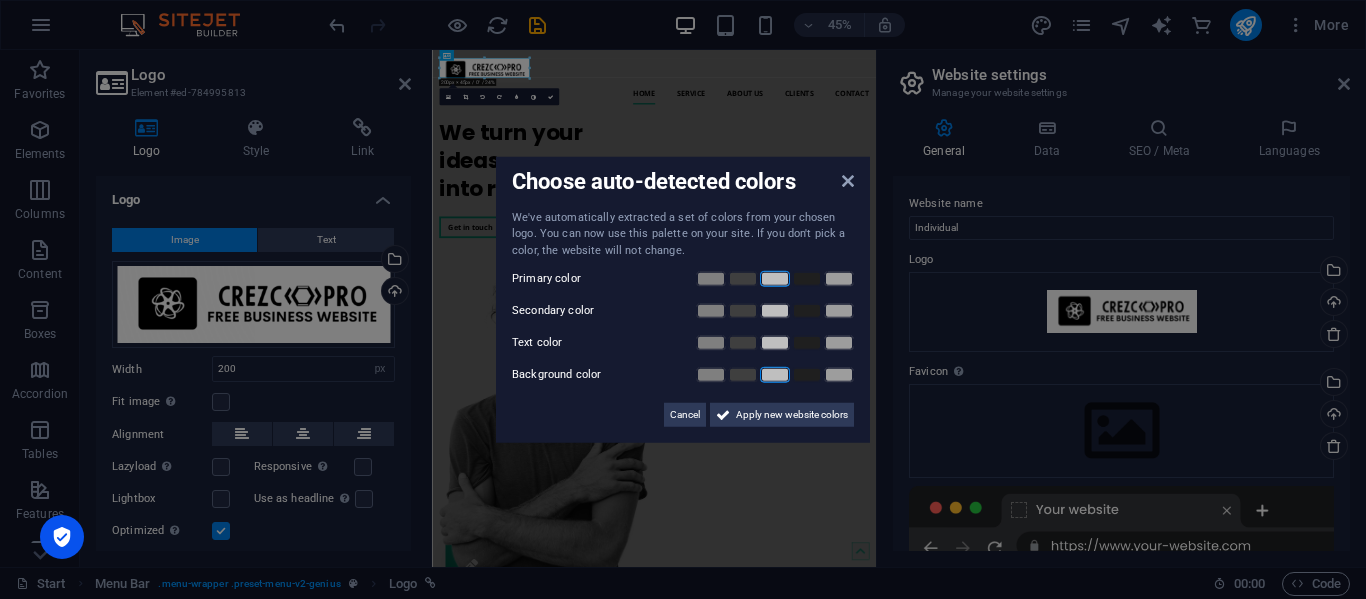 click at bounding box center [775, 375] 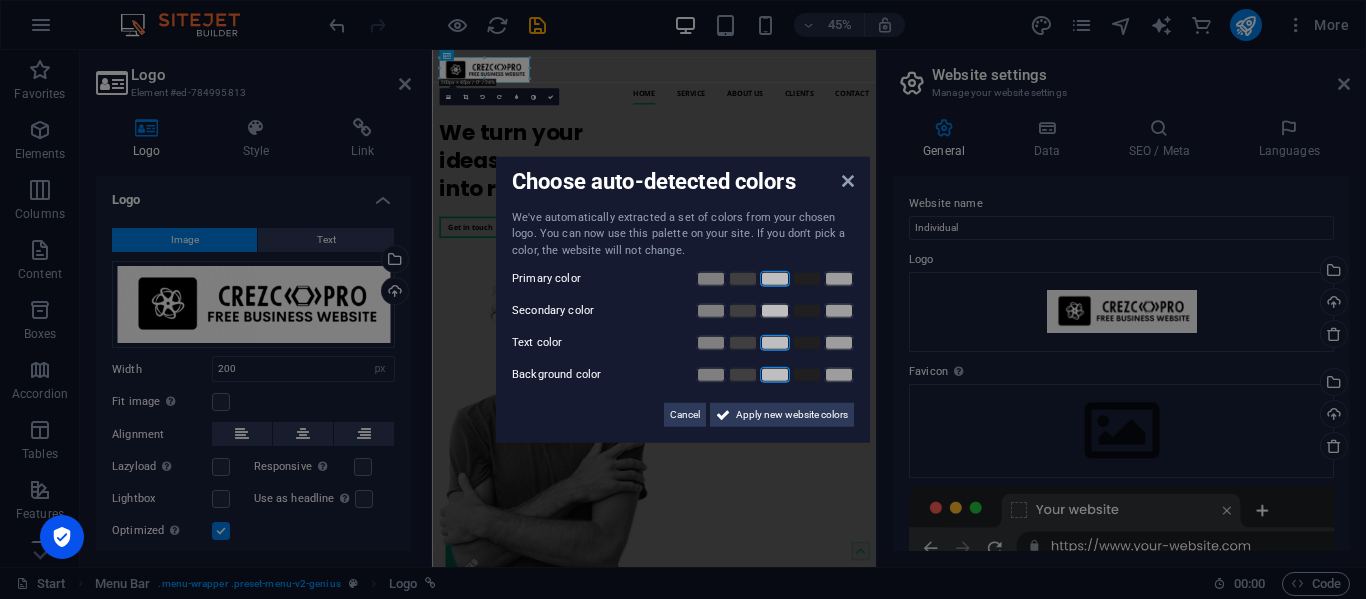 click at bounding box center [775, 343] 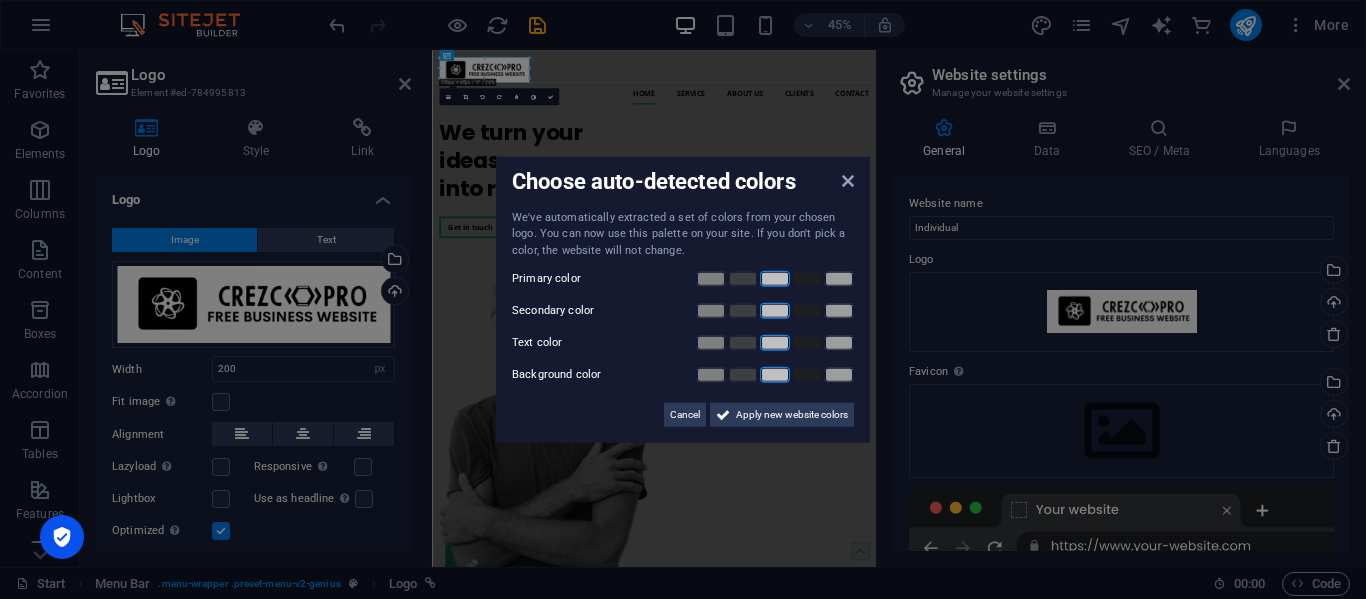 click at bounding box center (775, 311) 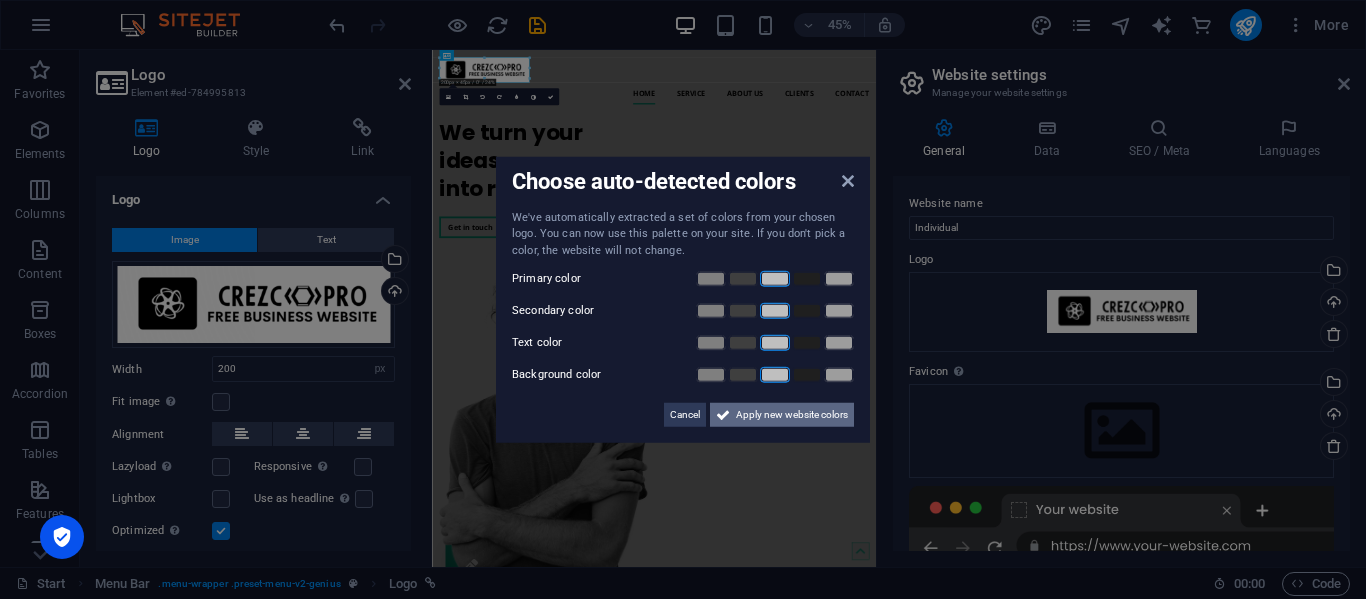 click on "Apply new website colors" at bounding box center (792, 415) 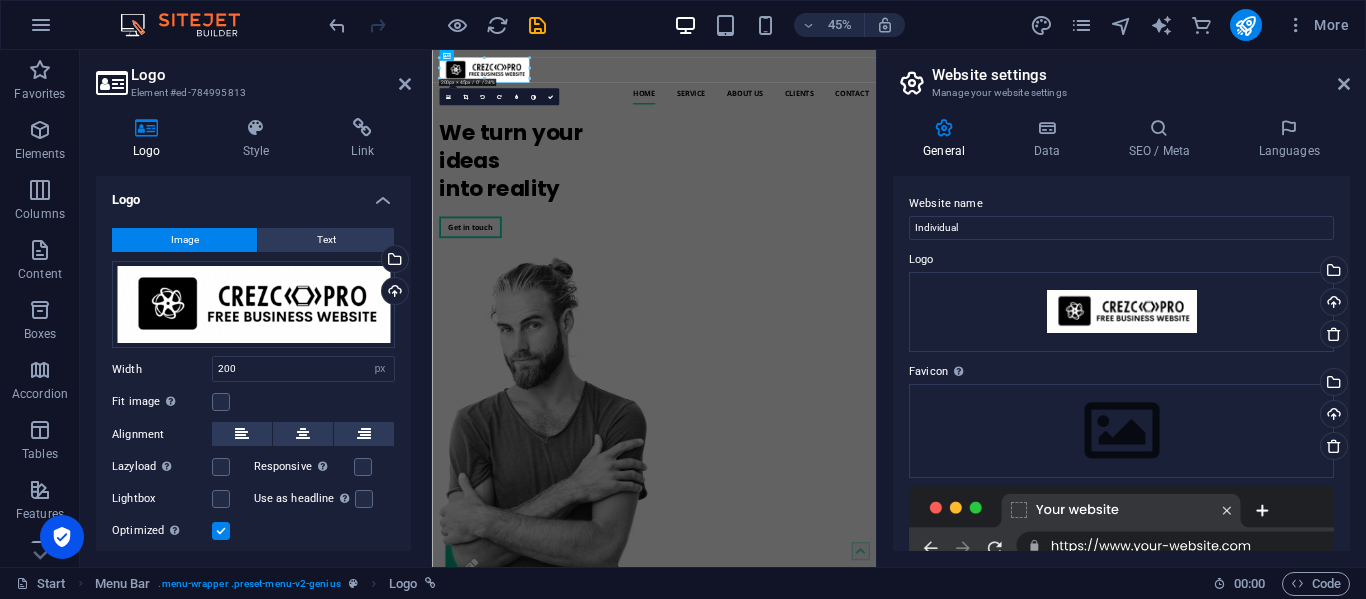 click on "Logo" at bounding box center [1121, 260] 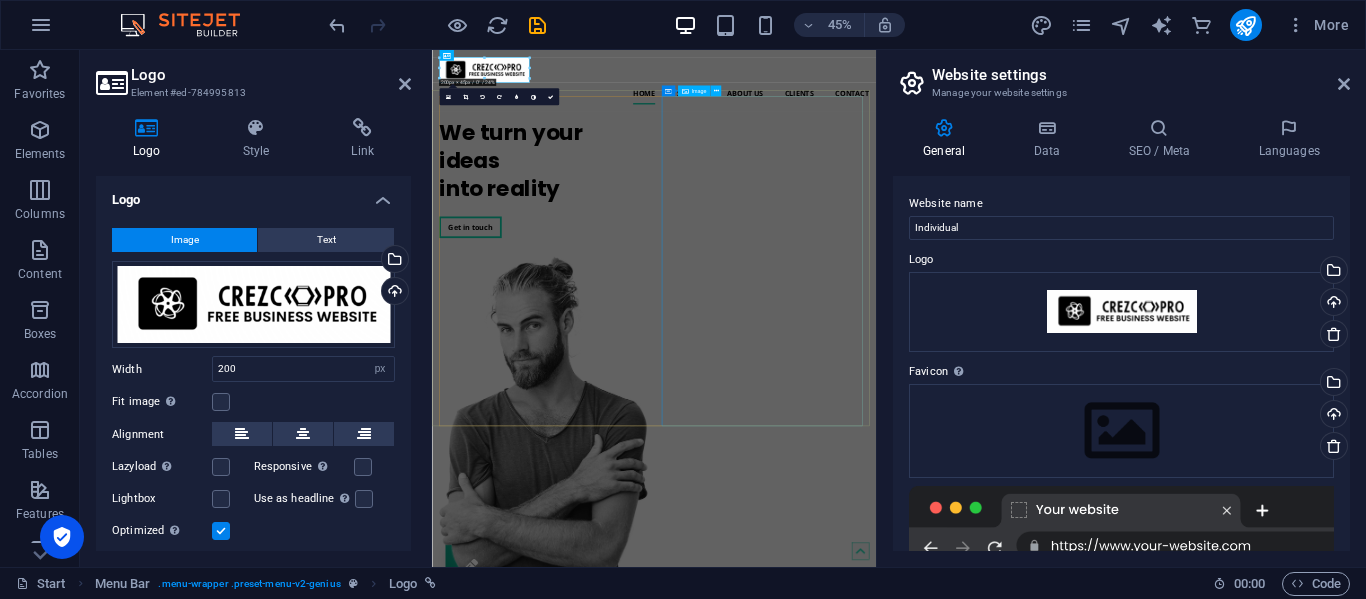 click at bounding box center [675, 888] 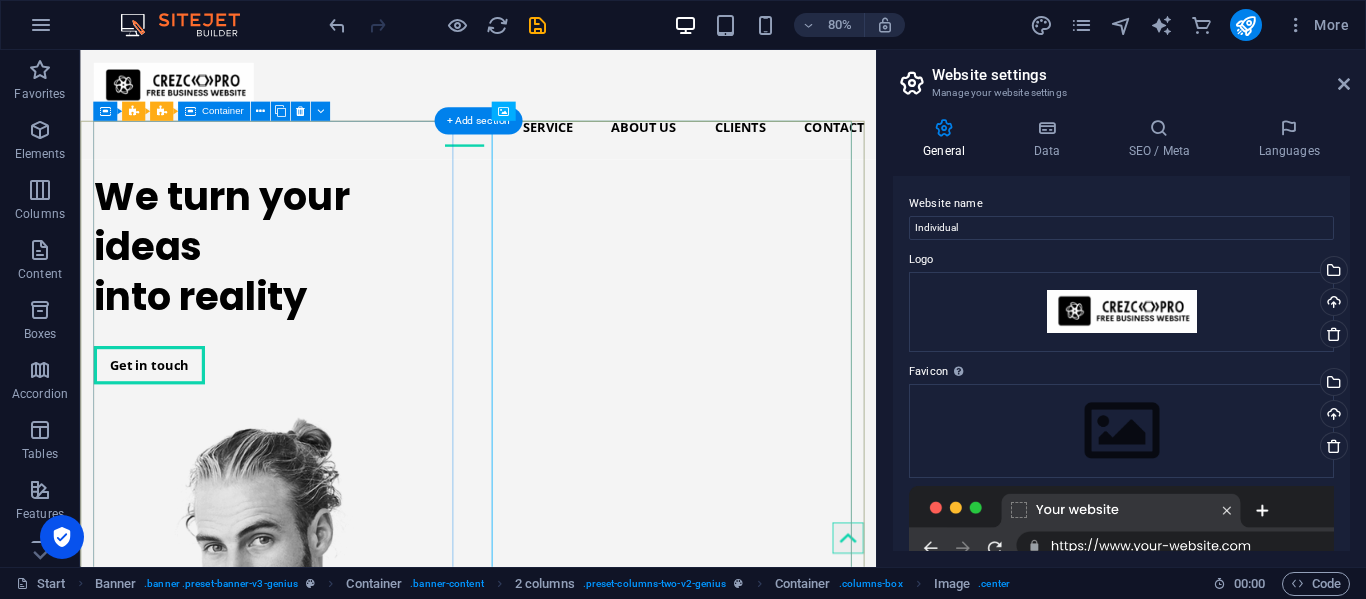 click on "We turn your ideas into reality  Get in touch" at bounding box center [325, 335] 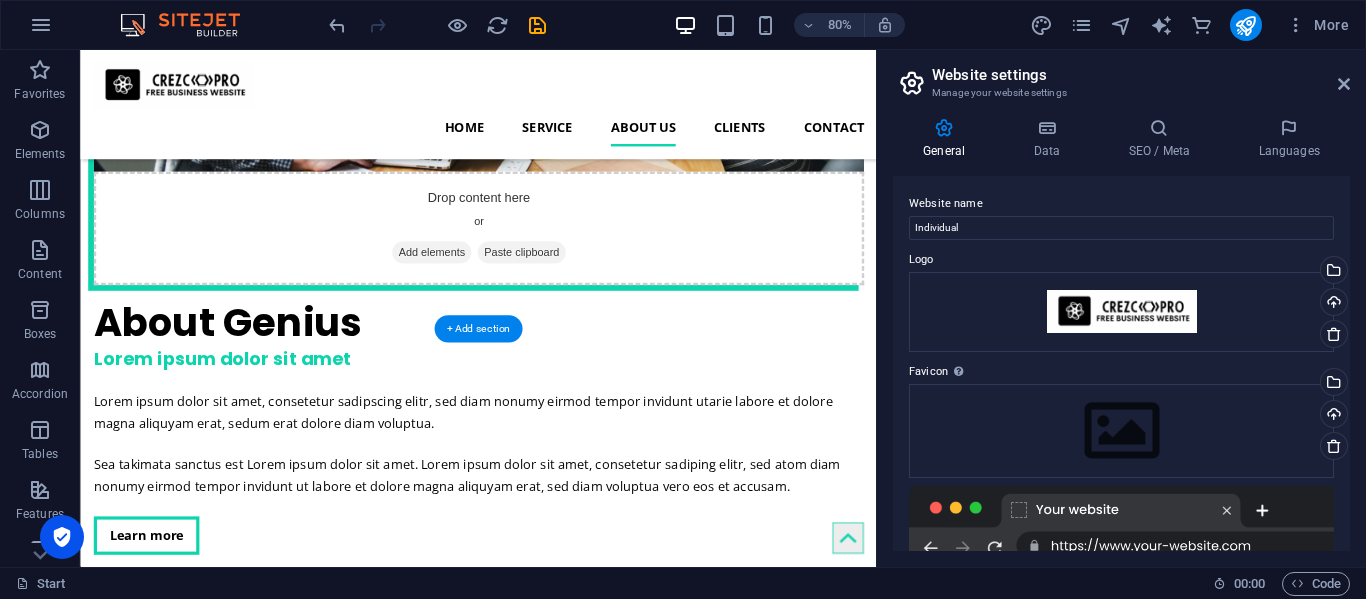 scroll, scrollTop: 3335, scrollLeft: 0, axis: vertical 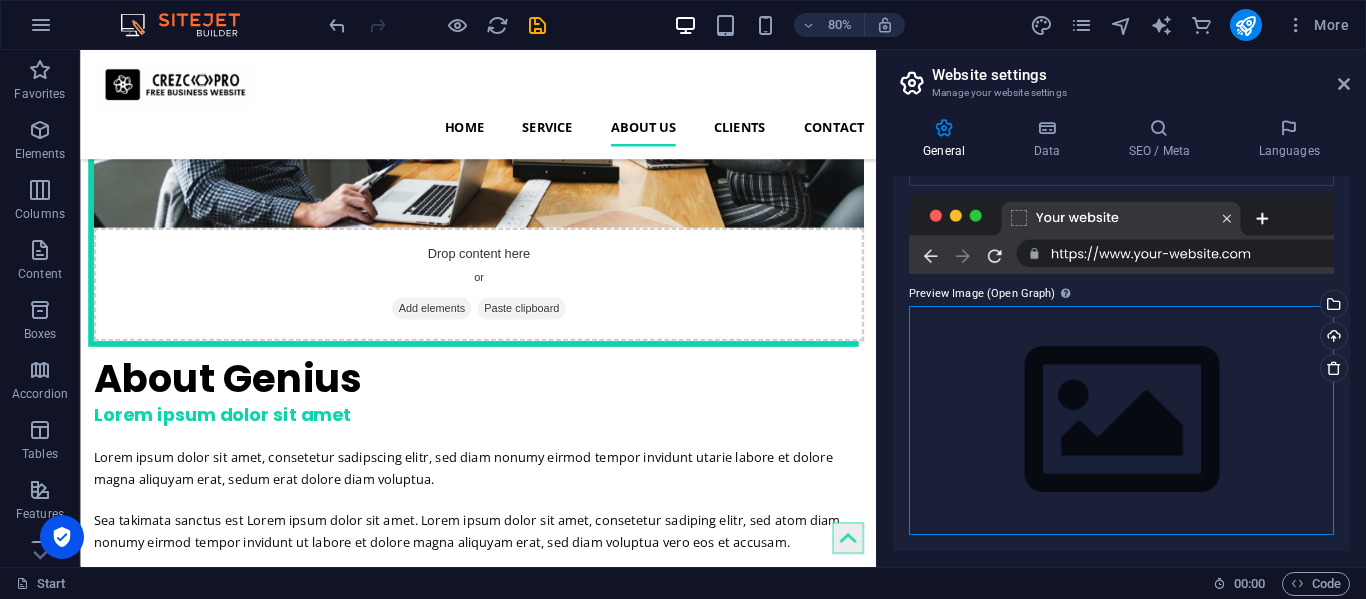 click on "Drag files here, click to choose files or select files from Files or our free stock photos & videos" at bounding box center (1121, 420) 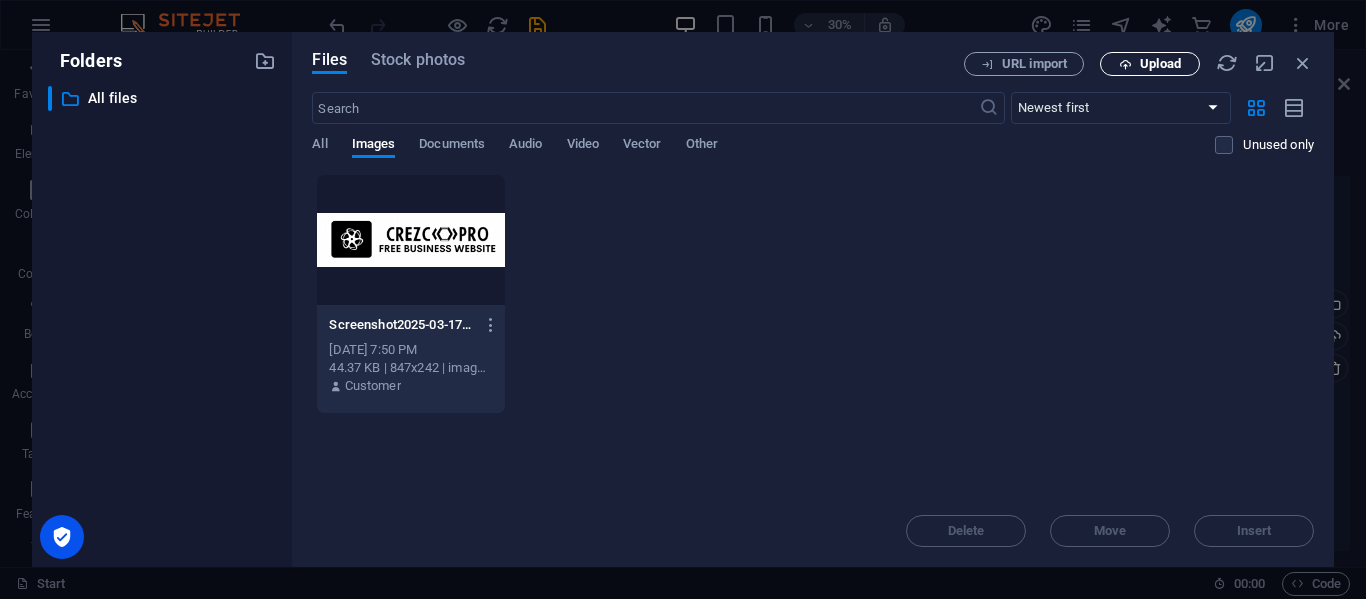 click on "Upload" at bounding box center [1160, 64] 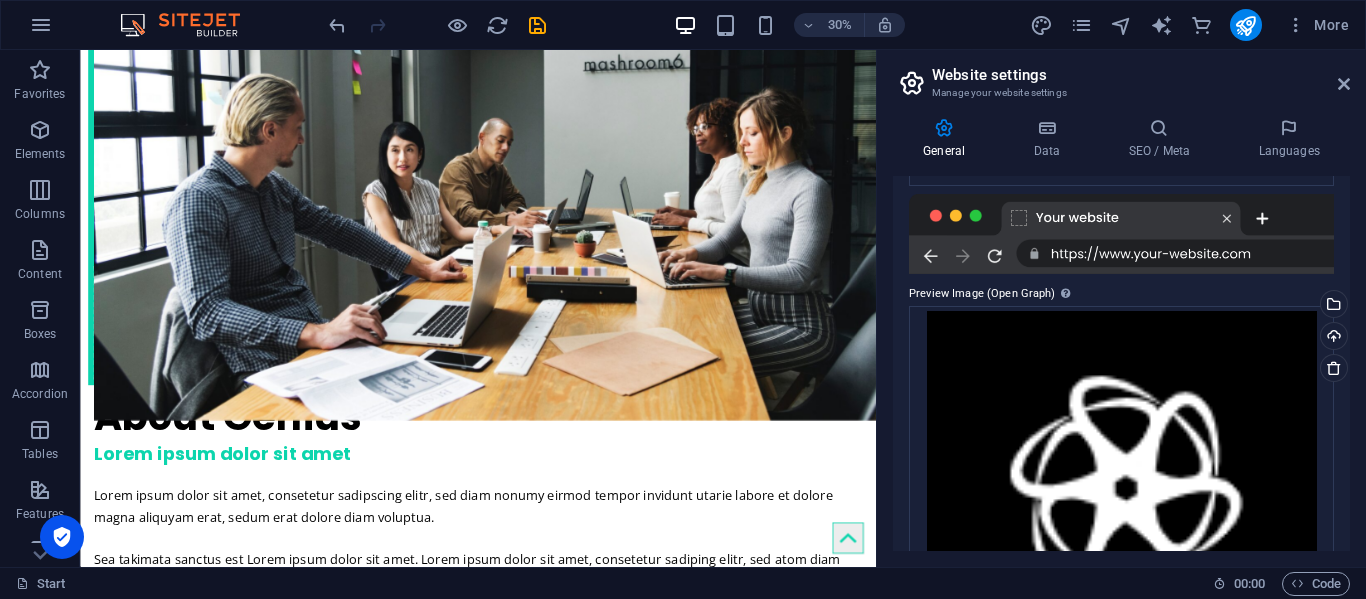 scroll, scrollTop: 3001, scrollLeft: 0, axis: vertical 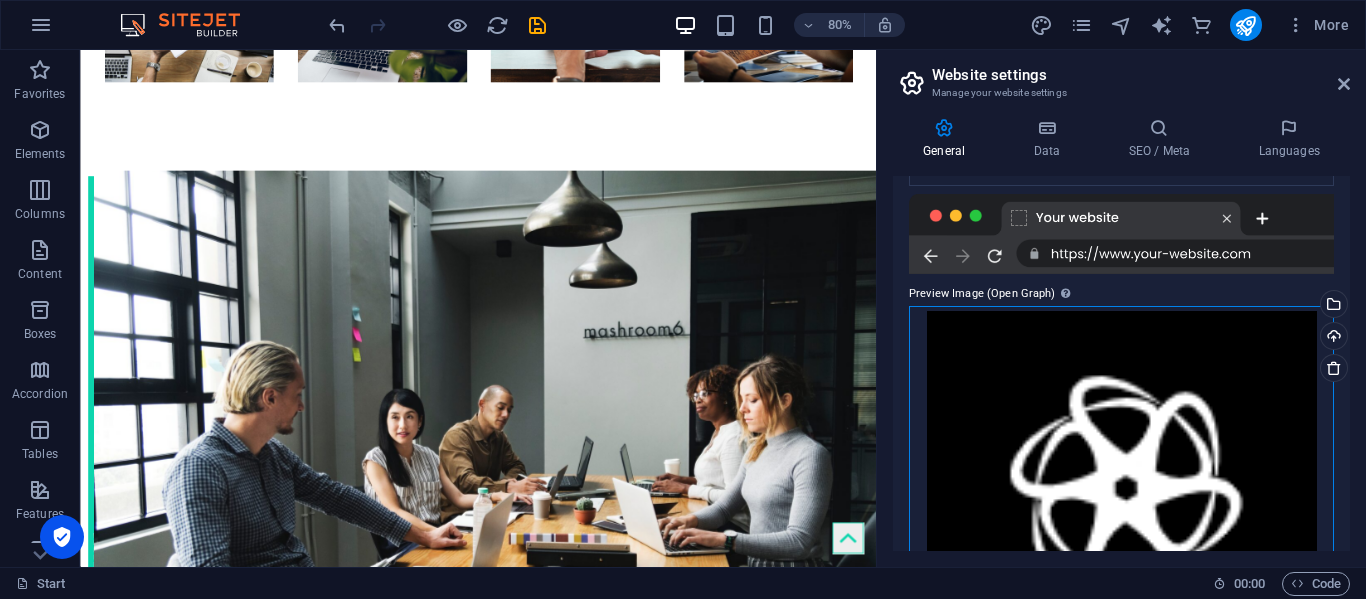click on "Drag files here, click to choose files or select files from Files or our free stock photos & videos" at bounding box center [1121, 487] 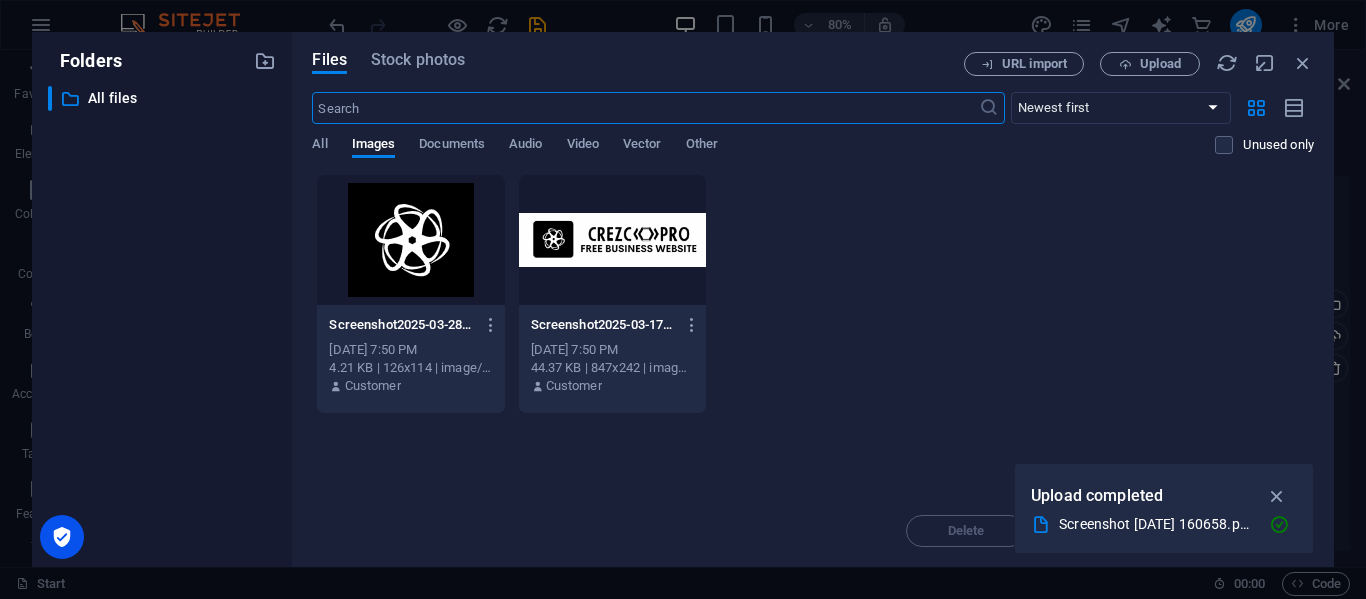 scroll, scrollTop: 3335, scrollLeft: 0, axis: vertical 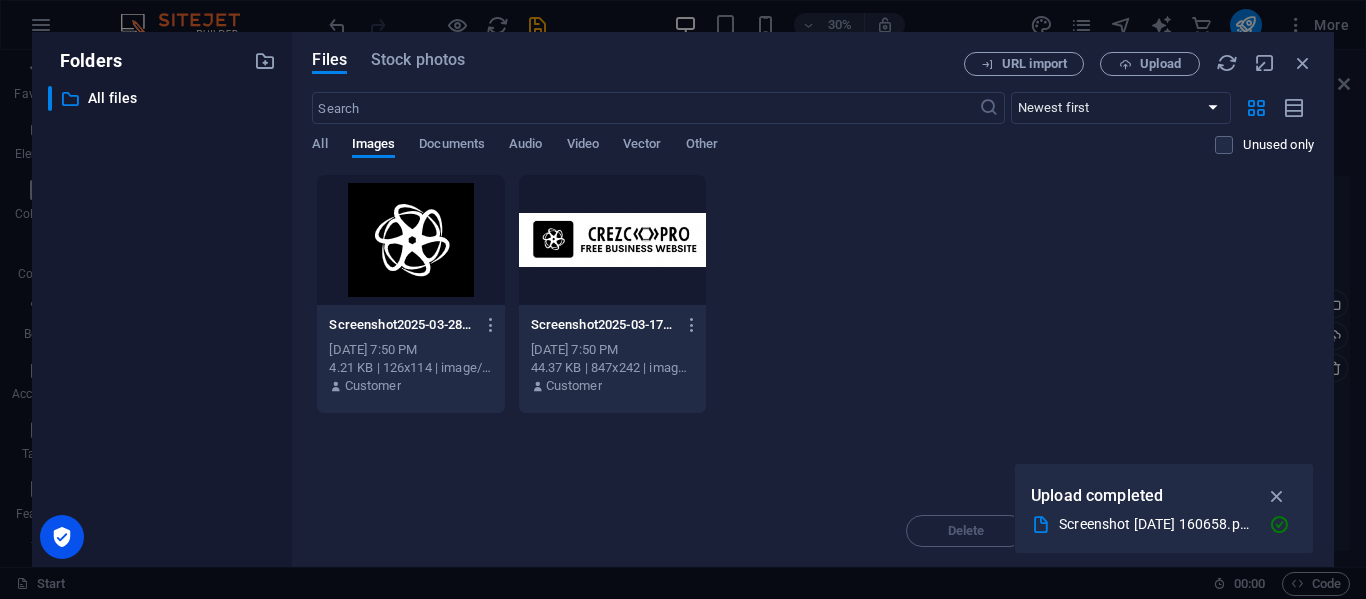 click at bounding box center (410, 240) 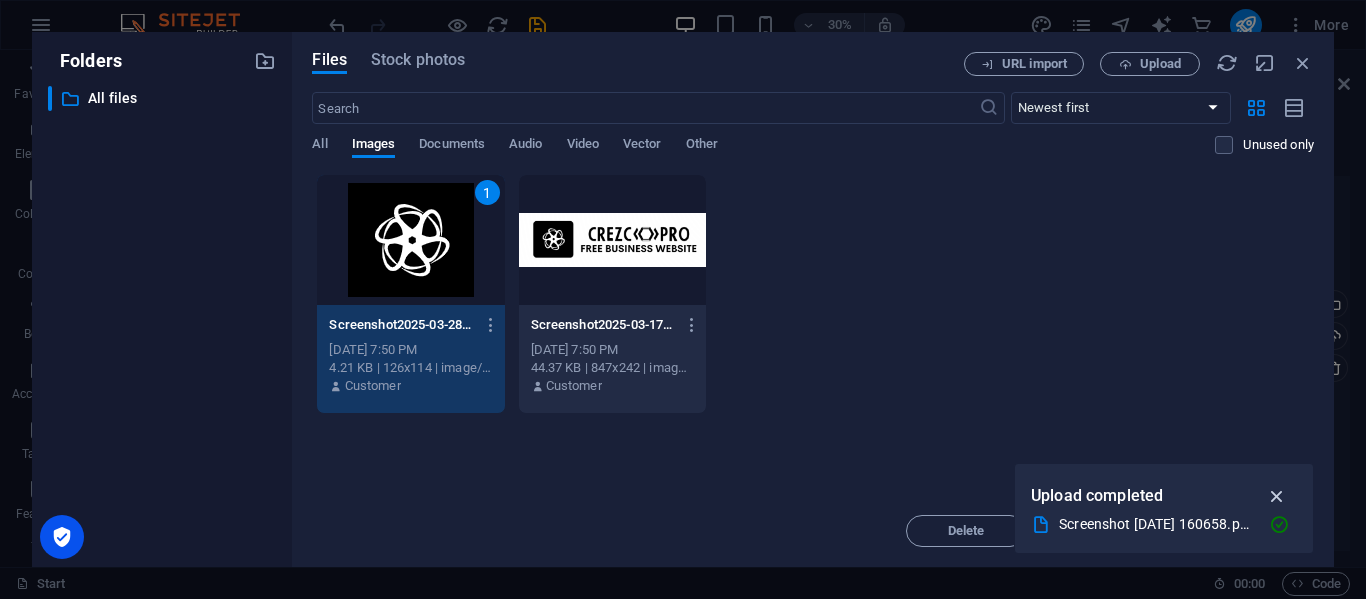 click at bounding box center (1277, 496) 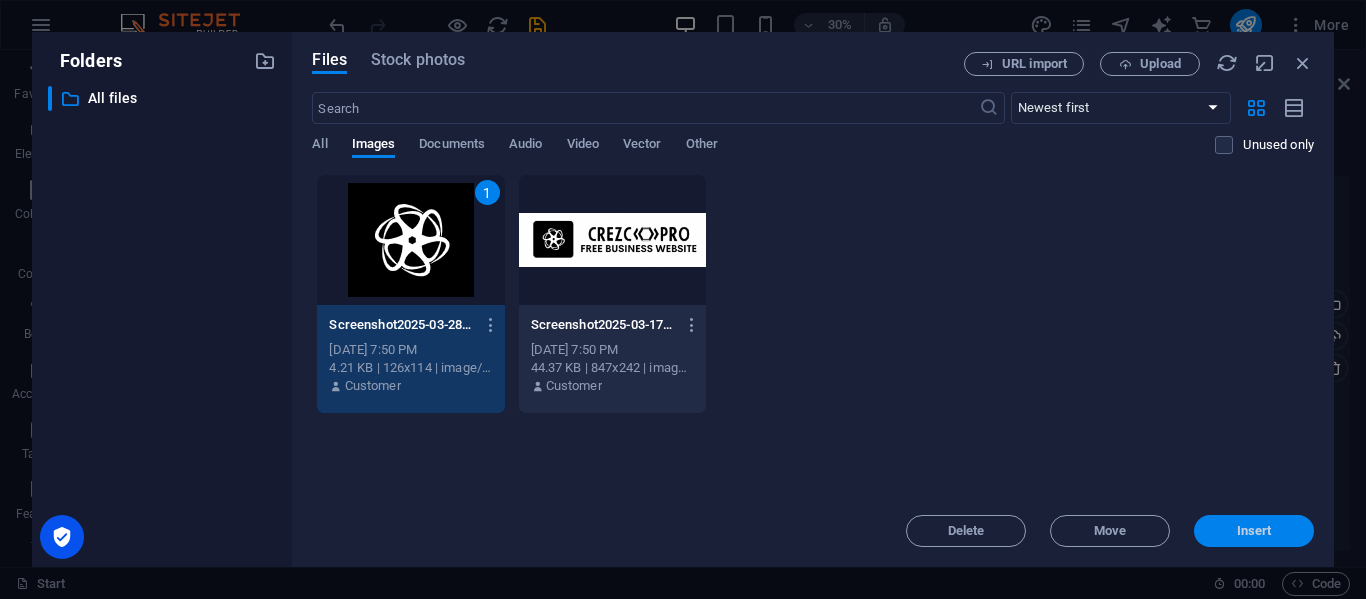 click on "Insert" at bounding box center (1254, 531) 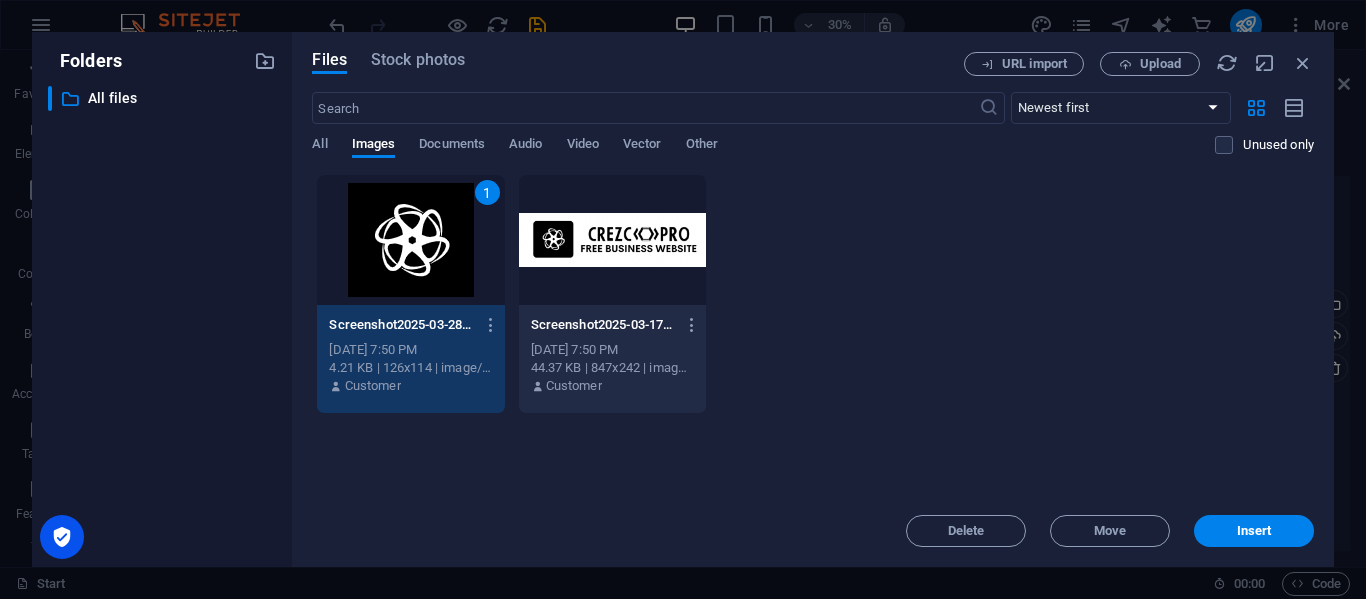 scroll, scrollTop: 3001, scrollLeft: 0, axis: vertical 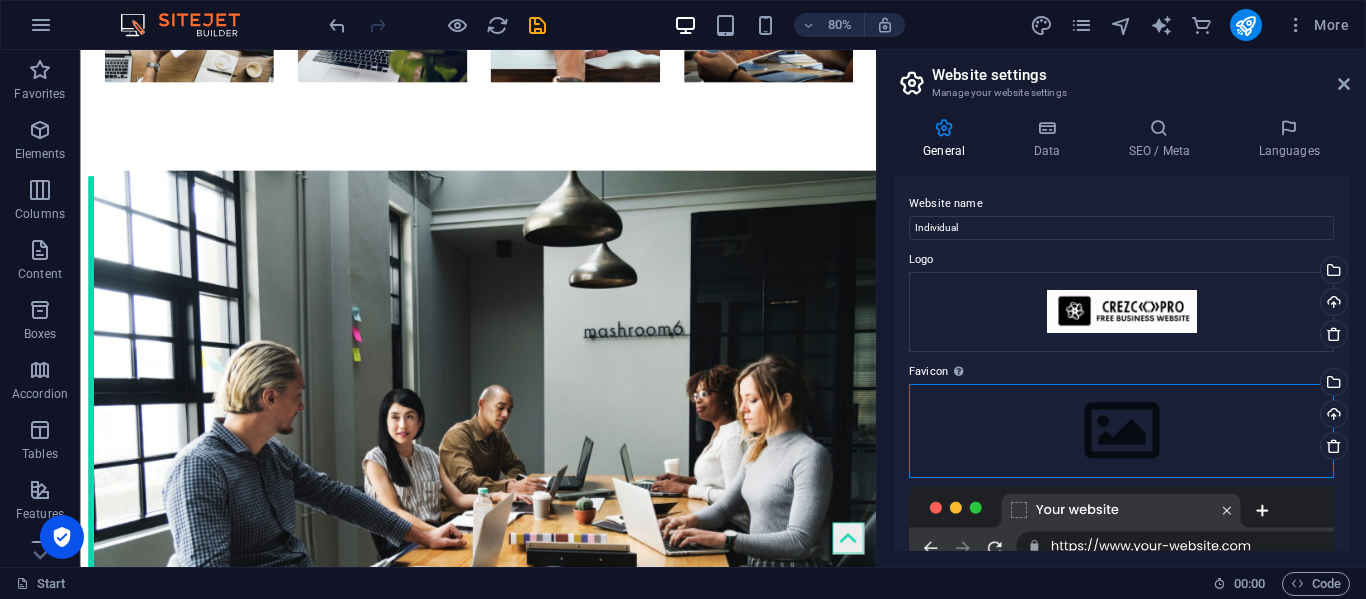 click on "Drag files here, click to choose files or select files from Files or our free stock photos & videos" at bounding box center [1121, 431] 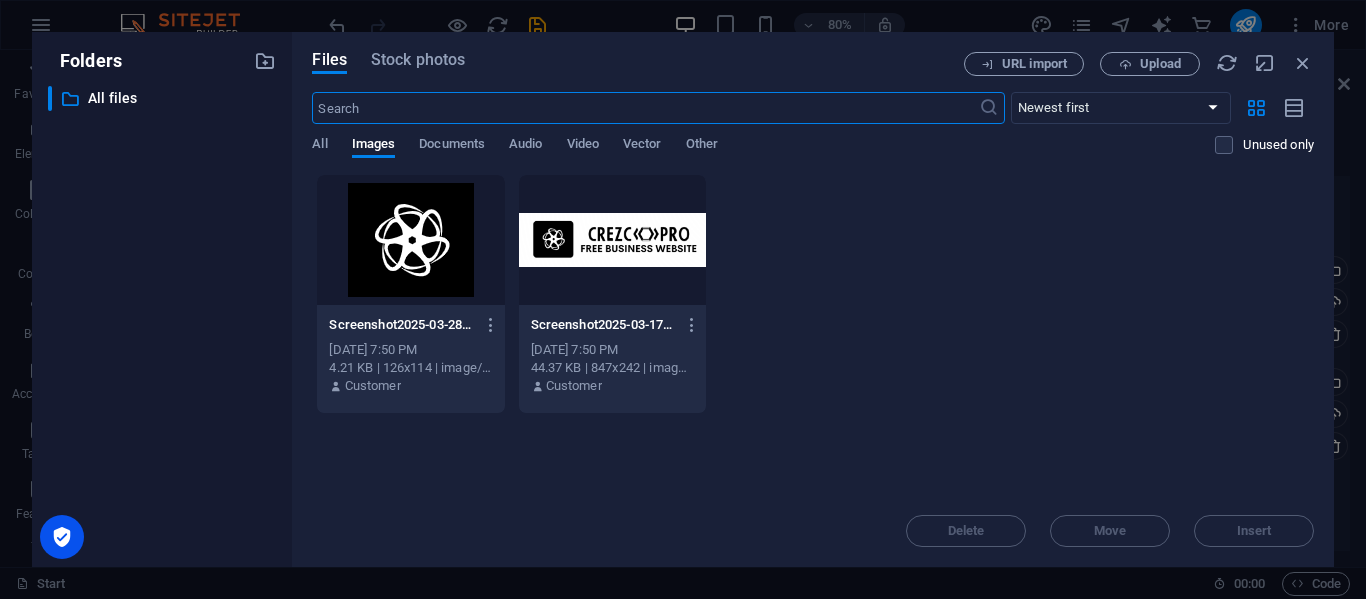 scroll, scrollTop: 3335, scrollLeft: 0, axis: vertical 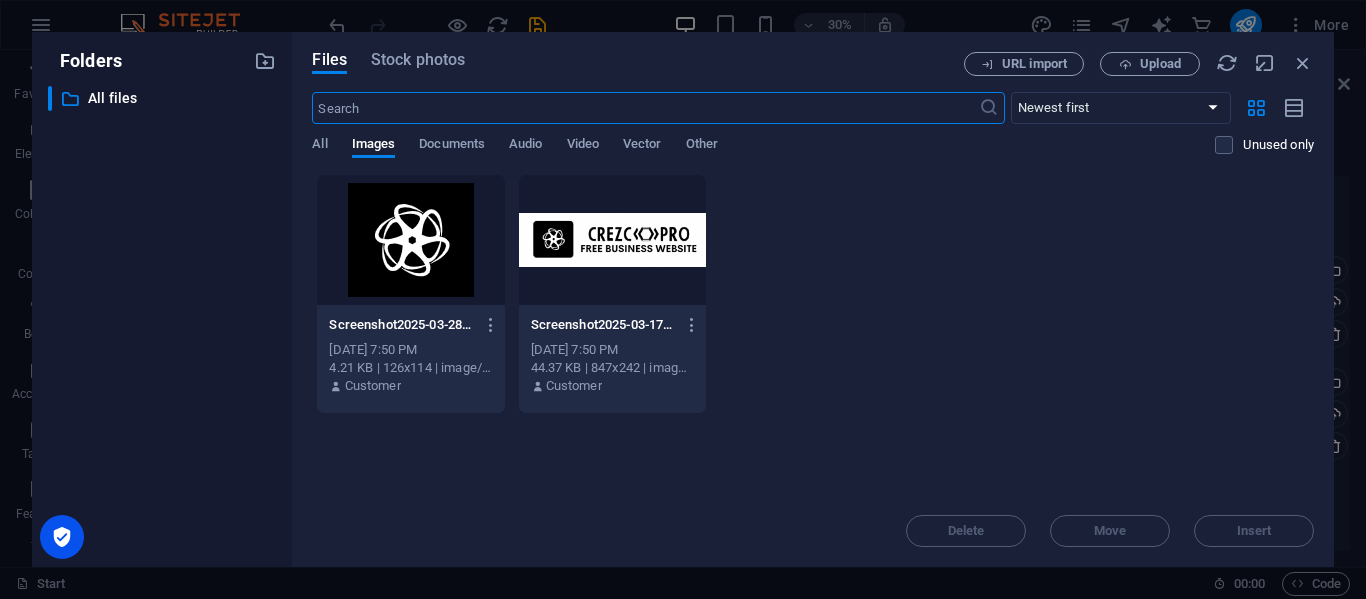 click at bounding box center (612, 240) 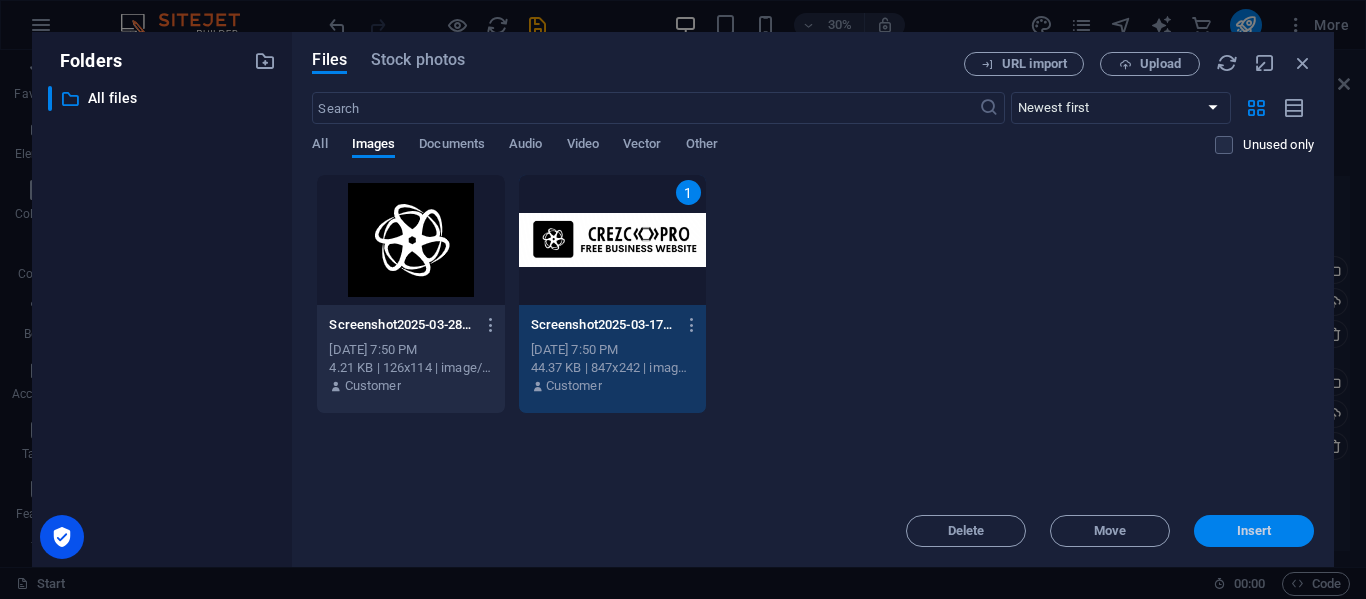 click on "Insert" at bounding box center (1254, 531) 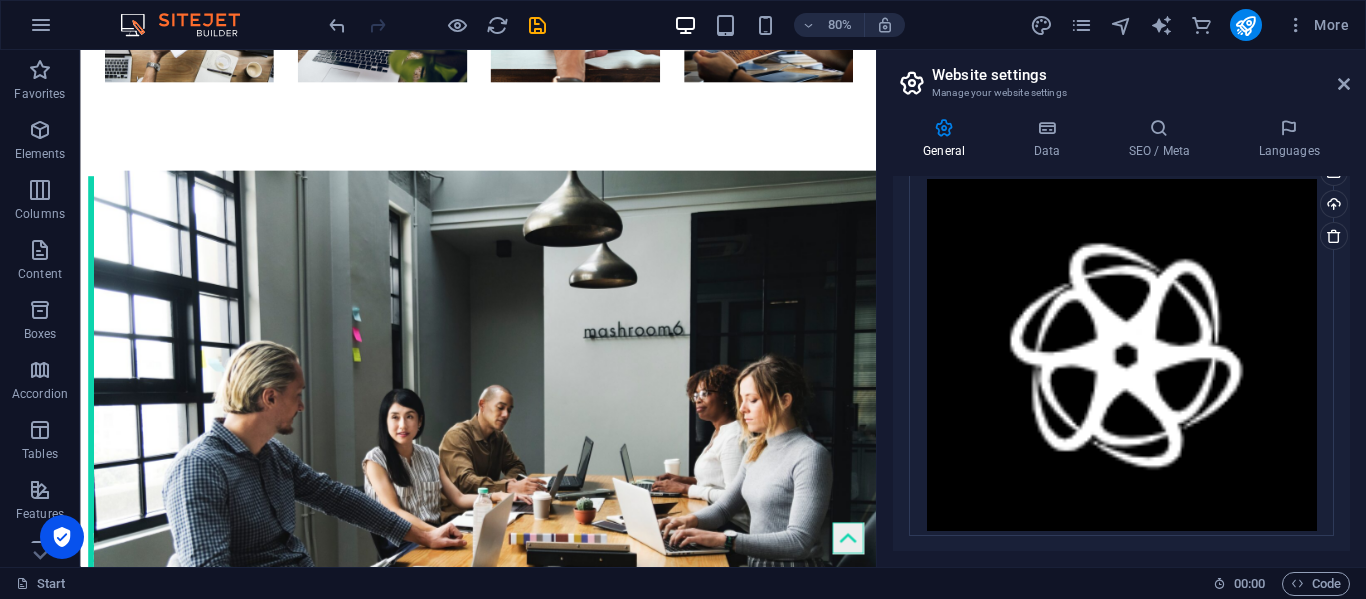 scroll, scrollTop: 411, scrollLeft: 0, axis: vertical 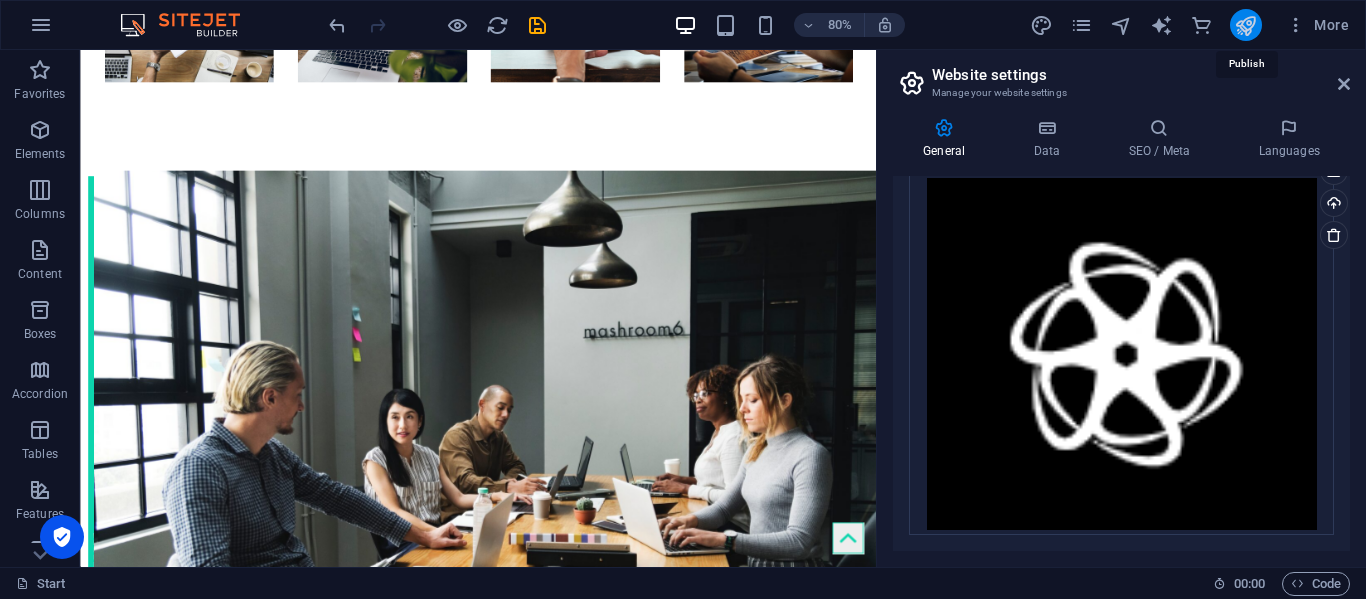 click at bounding box center [1245, 25] 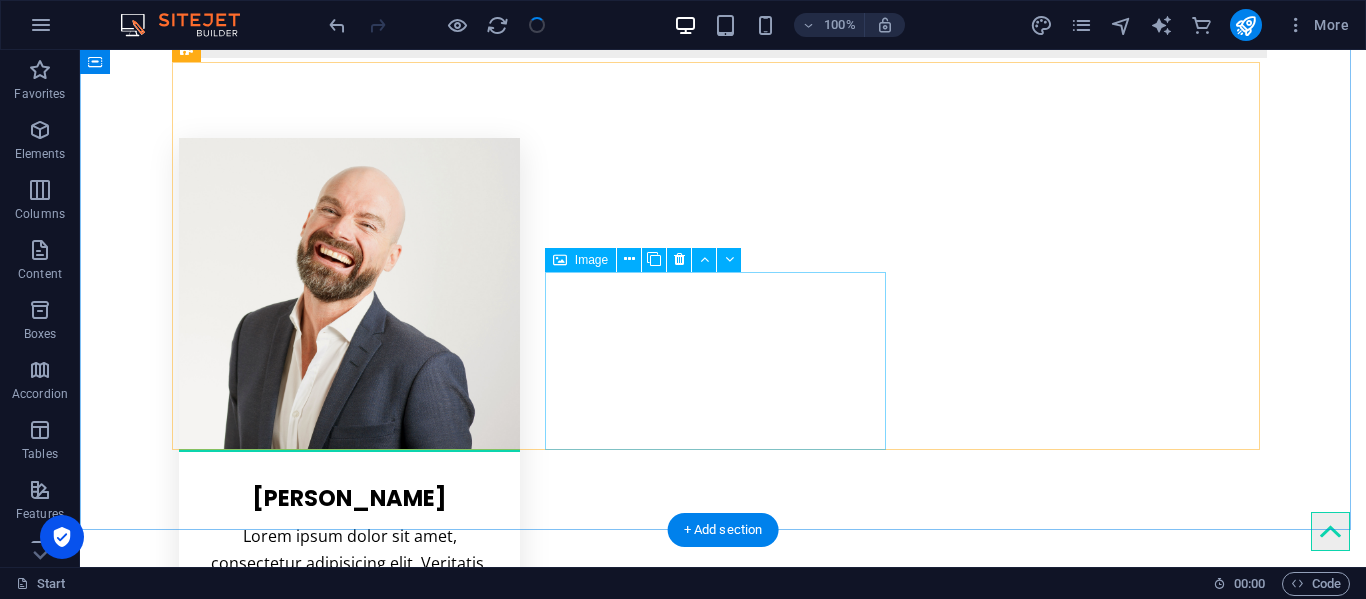 scroll, scrollTop: 4475, scrollLeft: 0, axis: vertical 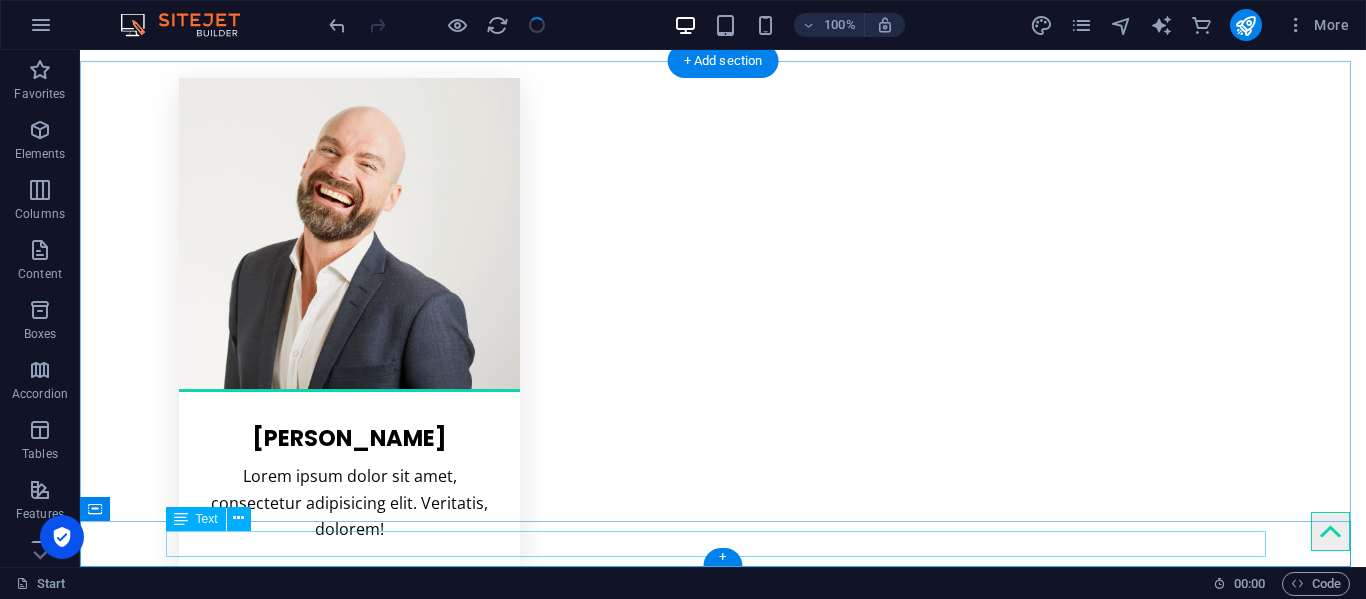 click on "[EMAIL_ADDRESS]" at bounding box center (723, 5603) 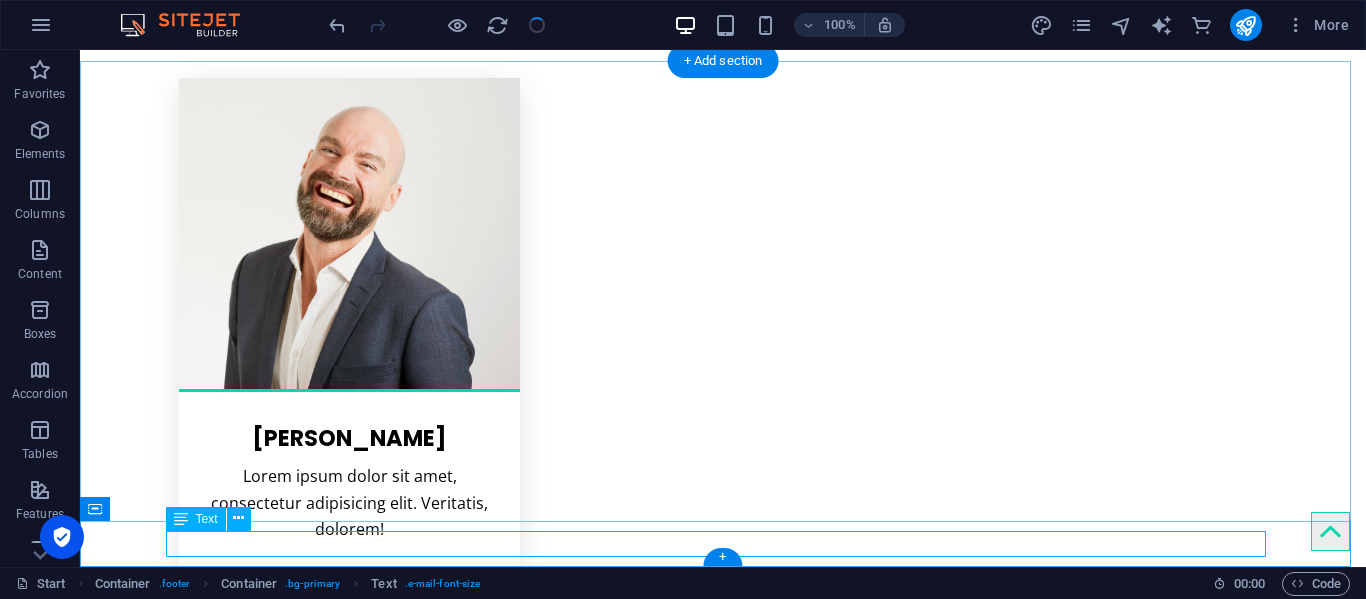 click on "[EMAIL_ADDRESS]" at bounding box center [723, 5603] 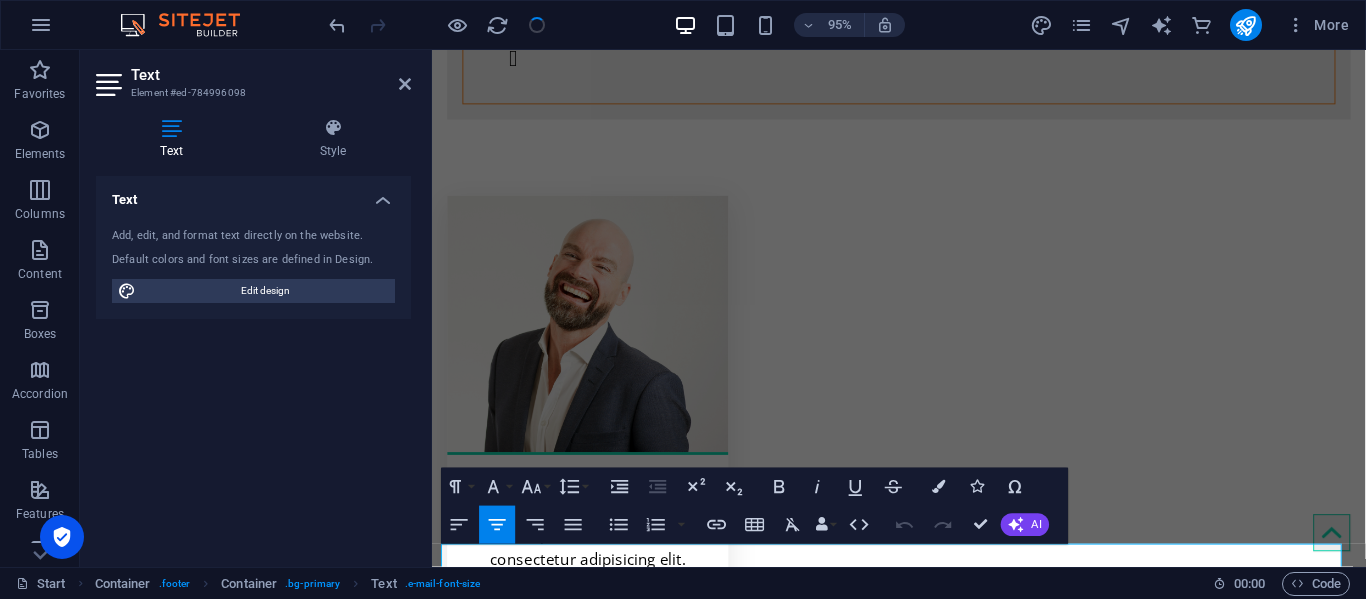 scroll, scrollTop: 4292, scrollLeft: 0, axis: vertical 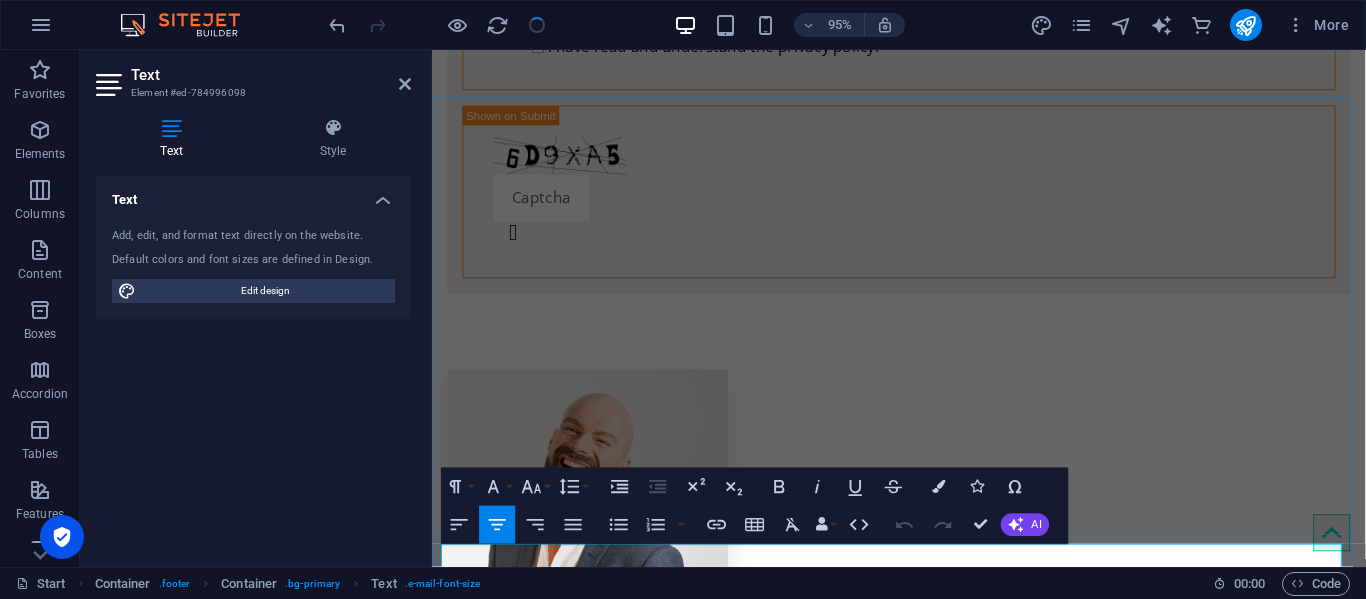click on "[EMAIL_ADDRESS]" at bounding box center (923, 5574) 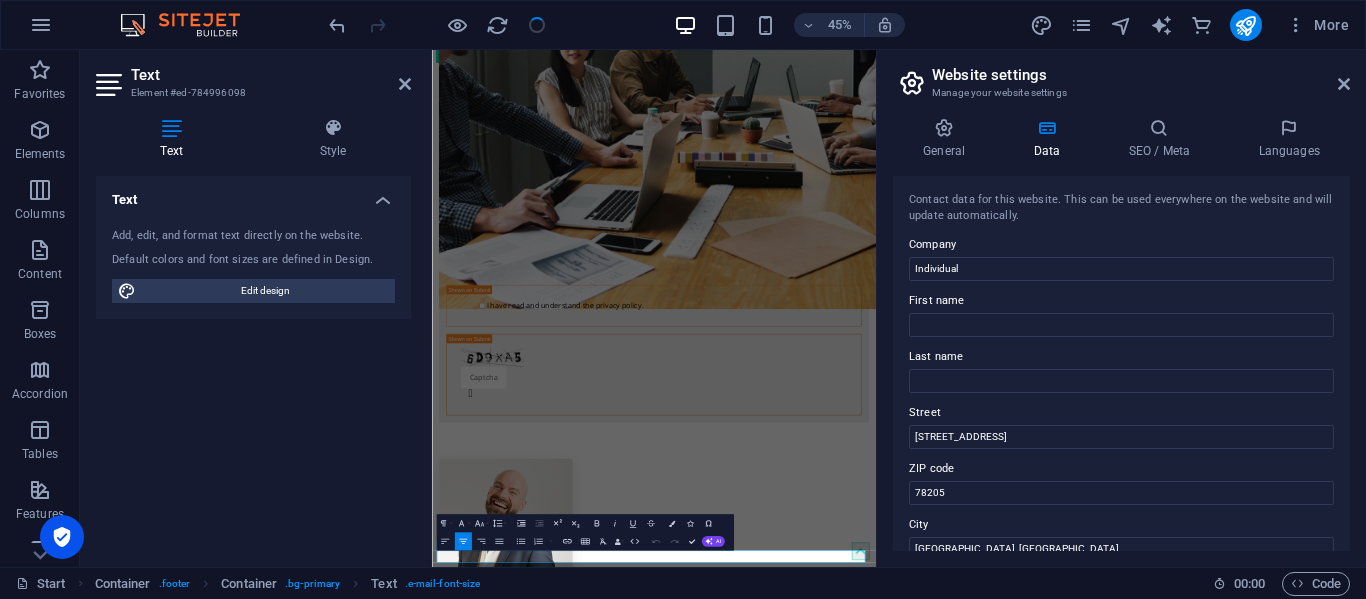 type 